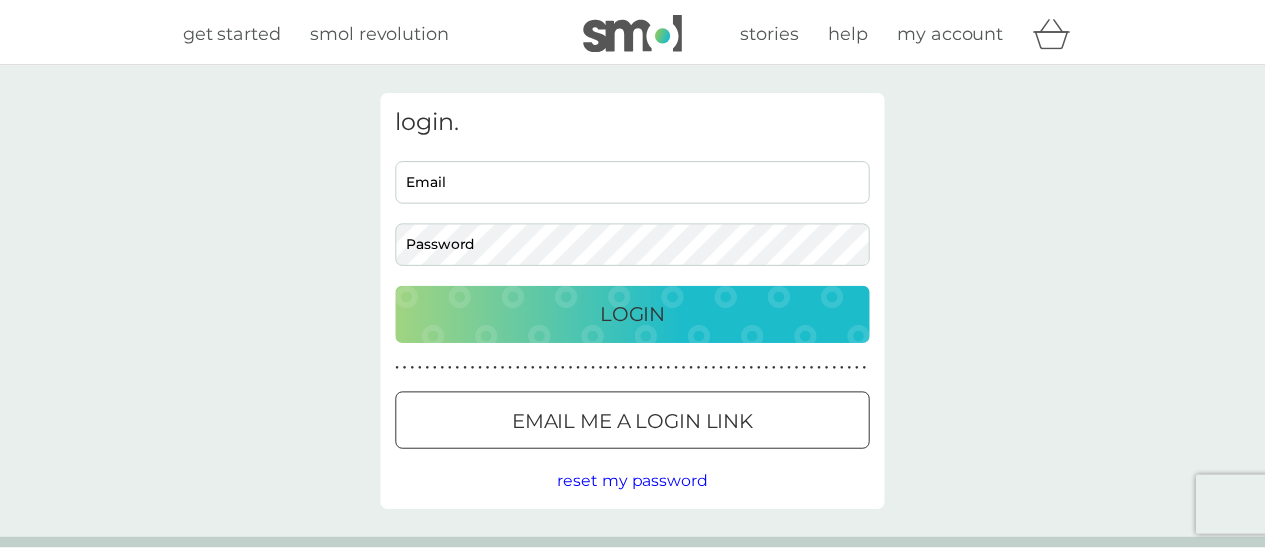 scroll, scrollTop: 0, scrollLeft: 0, axis: both 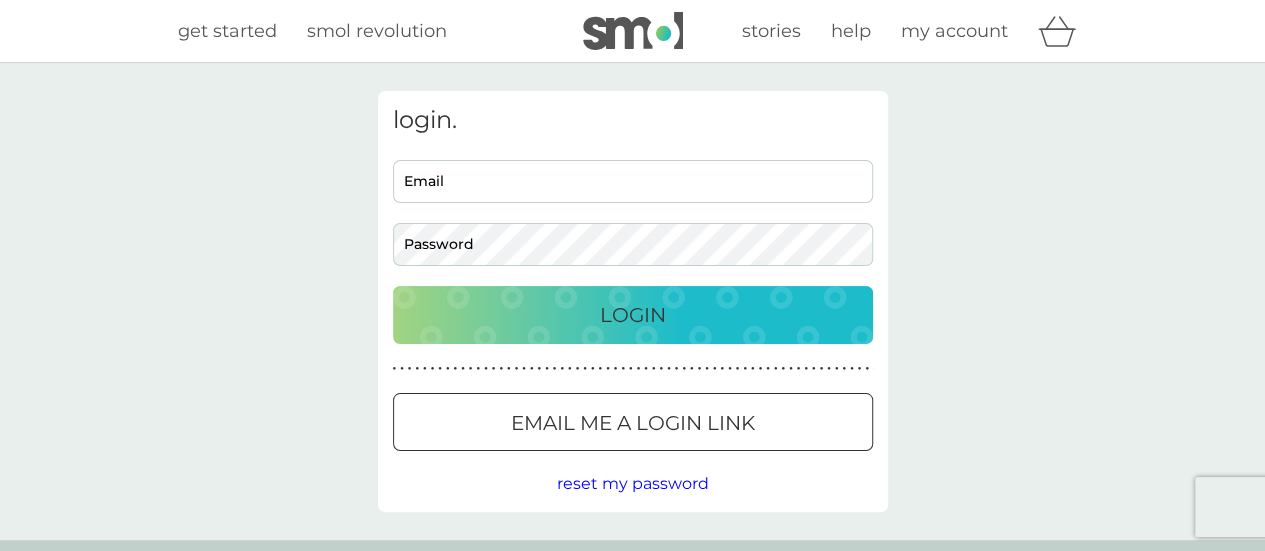 type on "[EMAIL_ADDRESS][DOMAIN_NAME]" 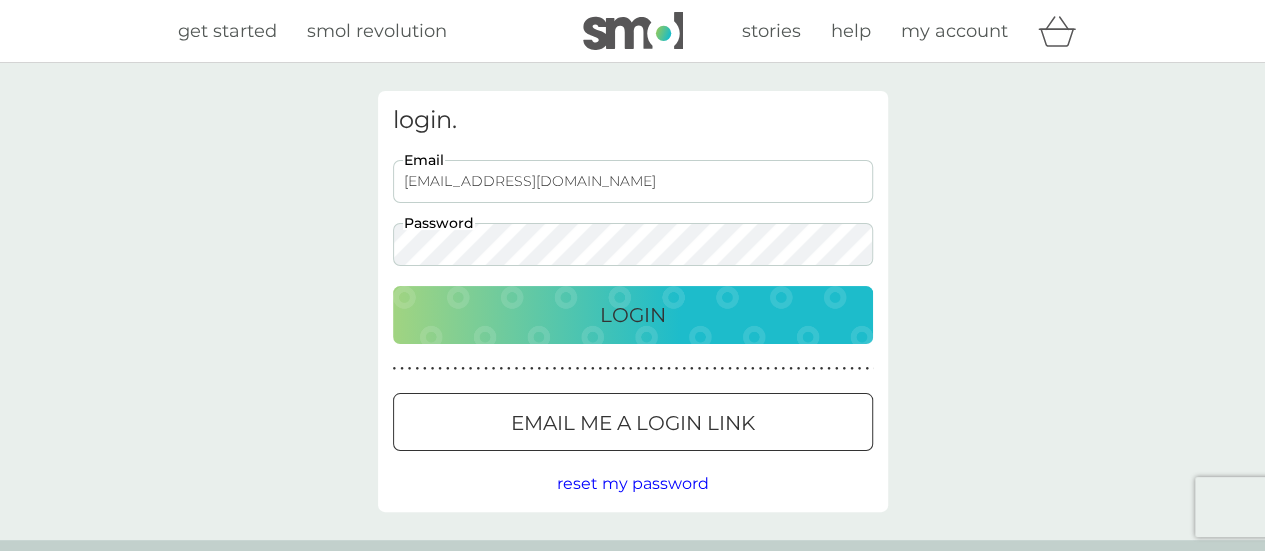 click on "Login" at bounding box center [633, 315] 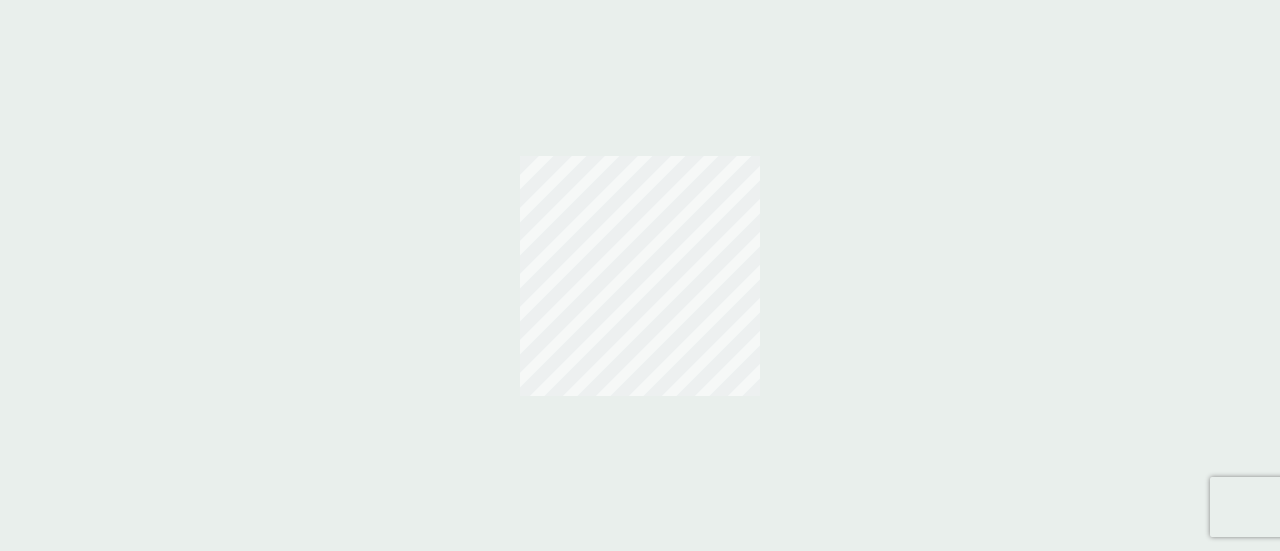scroll, scrollTop: 0, scrollLeft: 0, axis: both 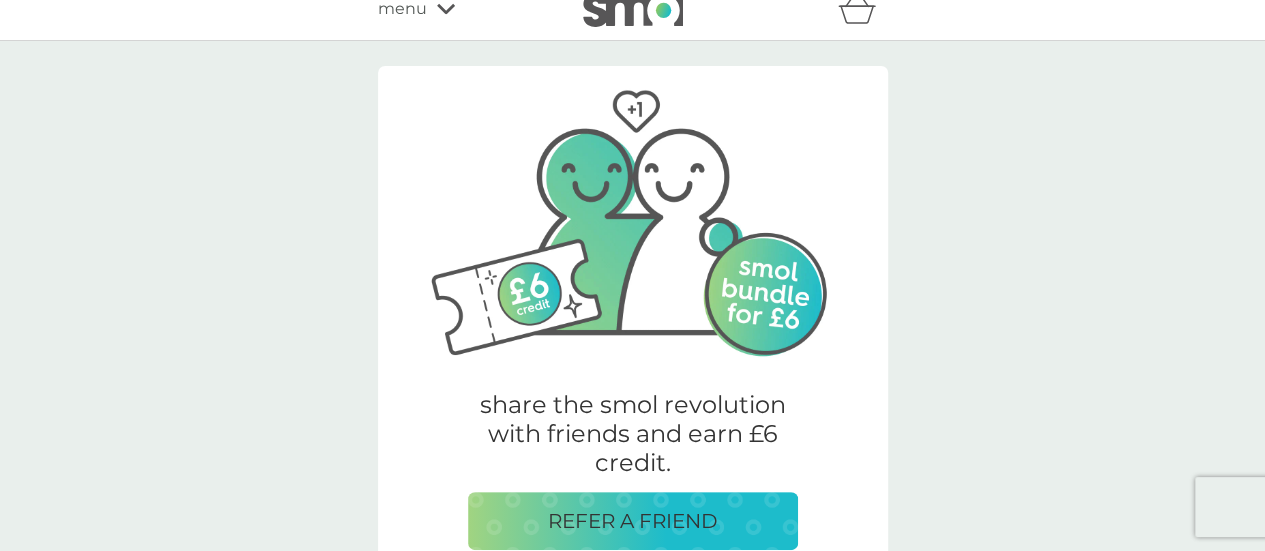 click on "menu" at bounding box center [402, 9] 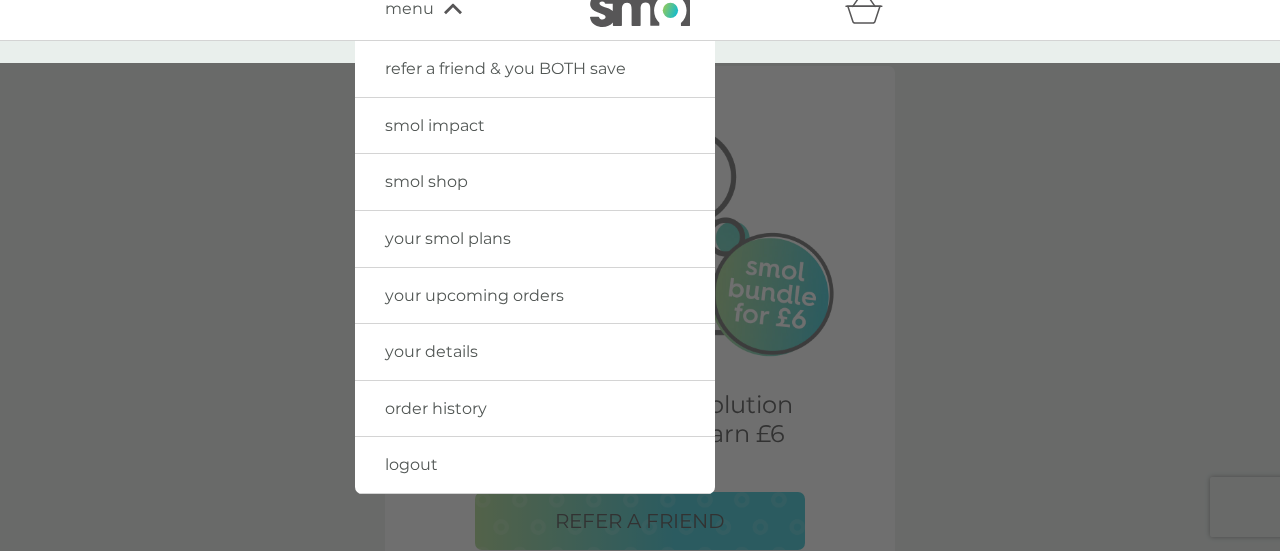 click on "your smol plans" at bounding box center [448, 238] 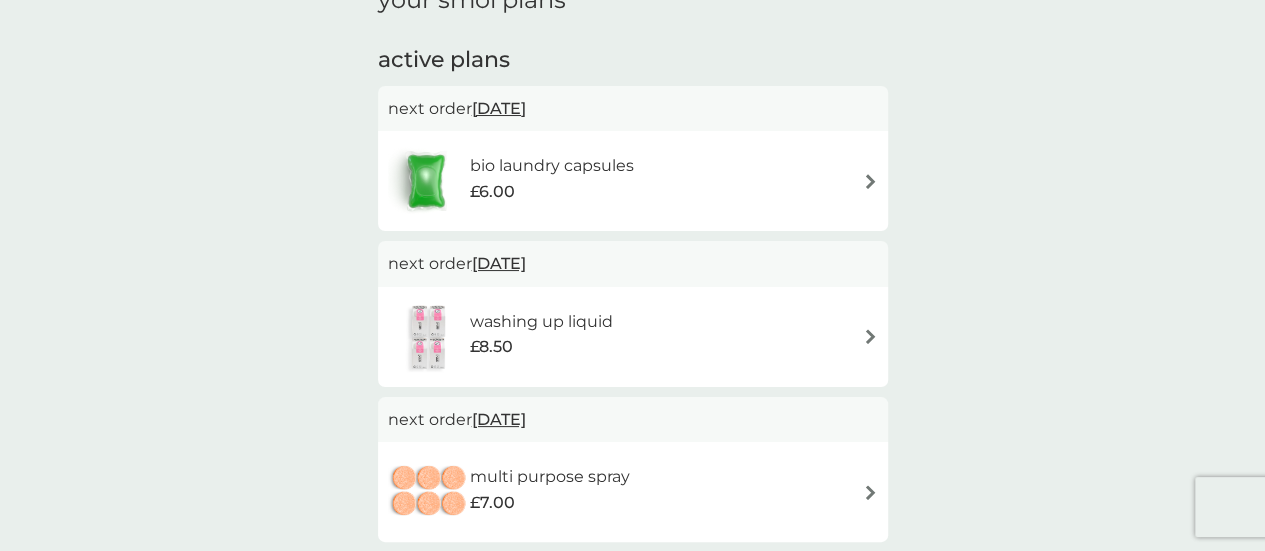 scroll, scrollTop: 109, scrollLeft: 0, axis: vertical 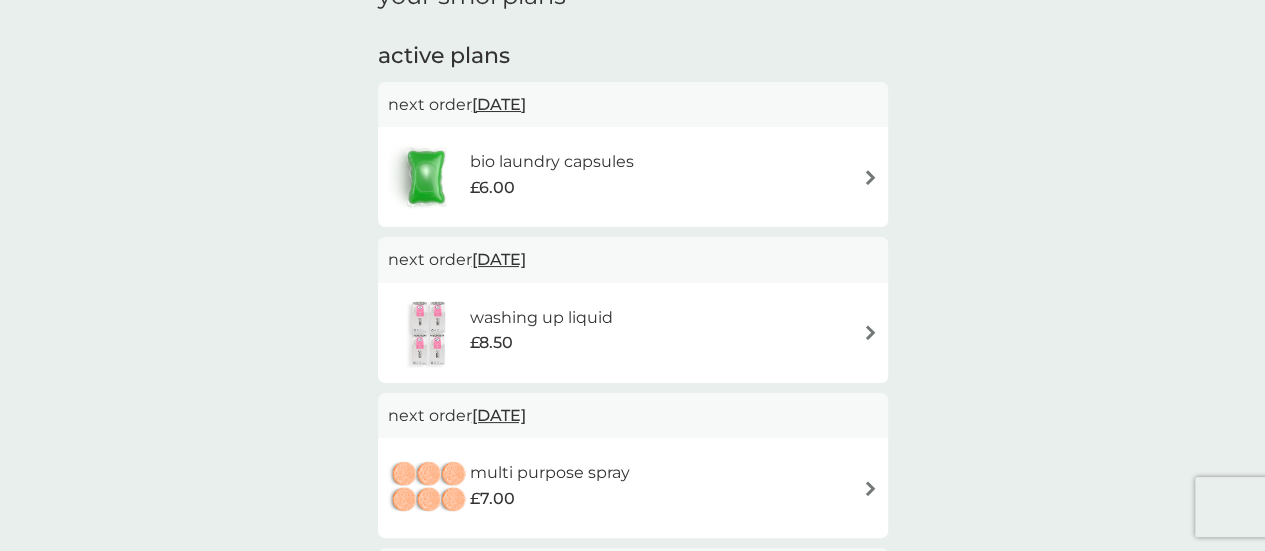 click on "bio laundry capsules" at bounding box center (551, 162) 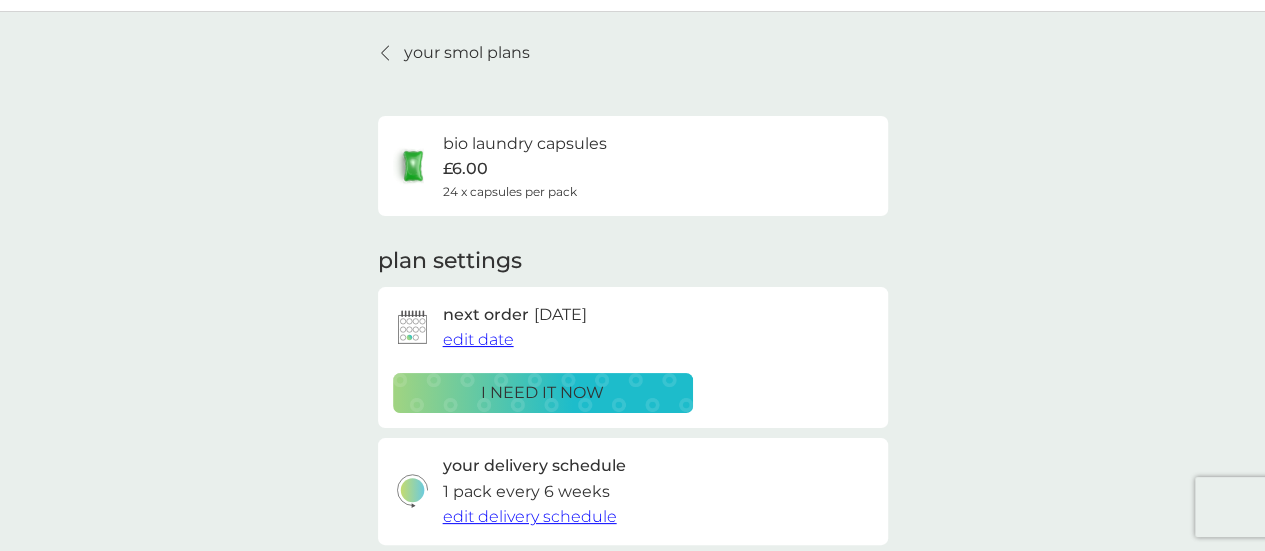 scroll, scrollTop: 126, scrollLeft: 0, axis: vertical 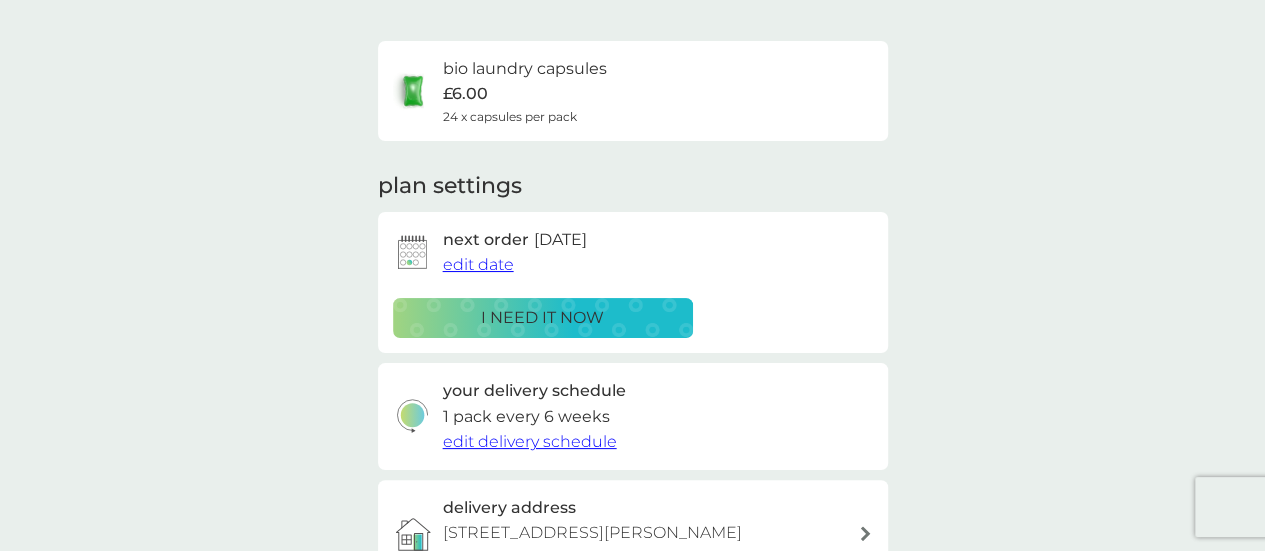 click on "edit delivery schedule" at bounding box center (530, 441) 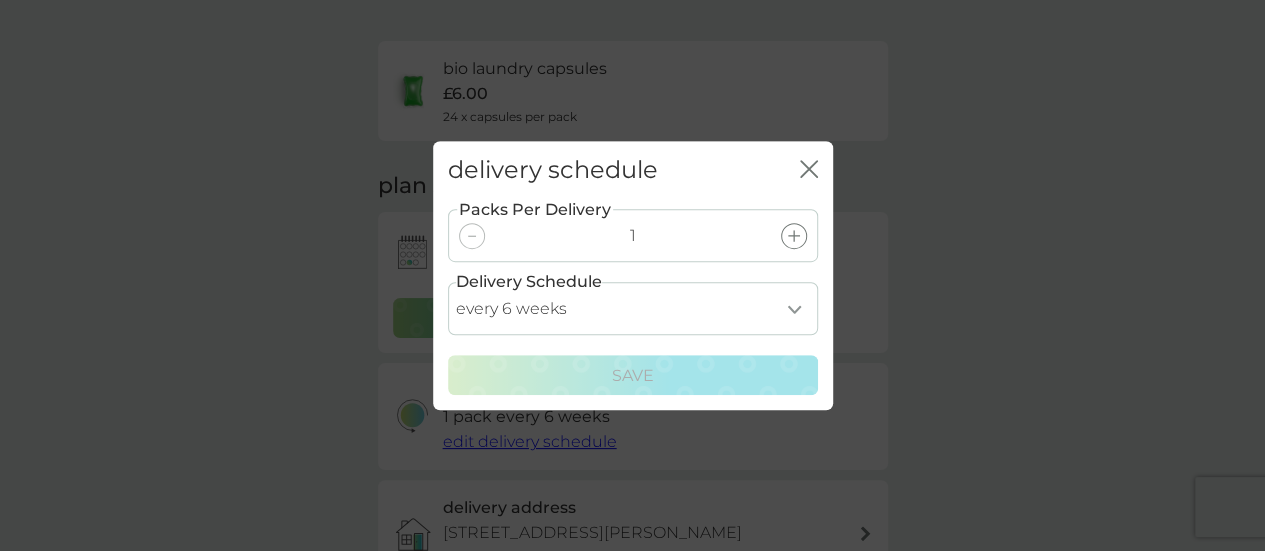 click on "every 1 week every 2 weeks every 3 weeks every 4 weeks every 5 weeks every 6 weeks every 7 weeks every 8 weeks every 9 weeks every 10 weeks every 11 weeks every 12 weeks every 13 weeks every 14 weeks every 15 weeks every 16 weeks every 17 weeks" at bounding box center [633, 308] 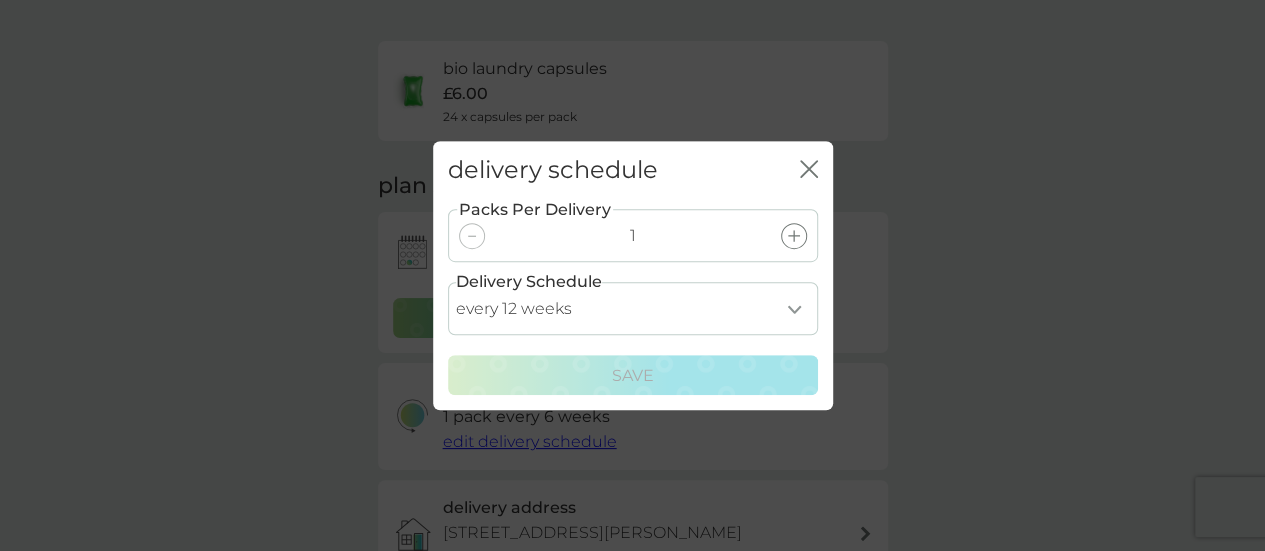 click on "every 1 week every 2 weeks every 3 weeks every 4 weeks every 5 weeks every 6 weeks every 7 weeks every 8 weeks every 9 weeks every 10 weeks every 11 weeks every 12 weeks every 13 weeks every 14 weeks every 15 weeks every 16 weeks every 17 weeks" at bounding box center [633, 308] 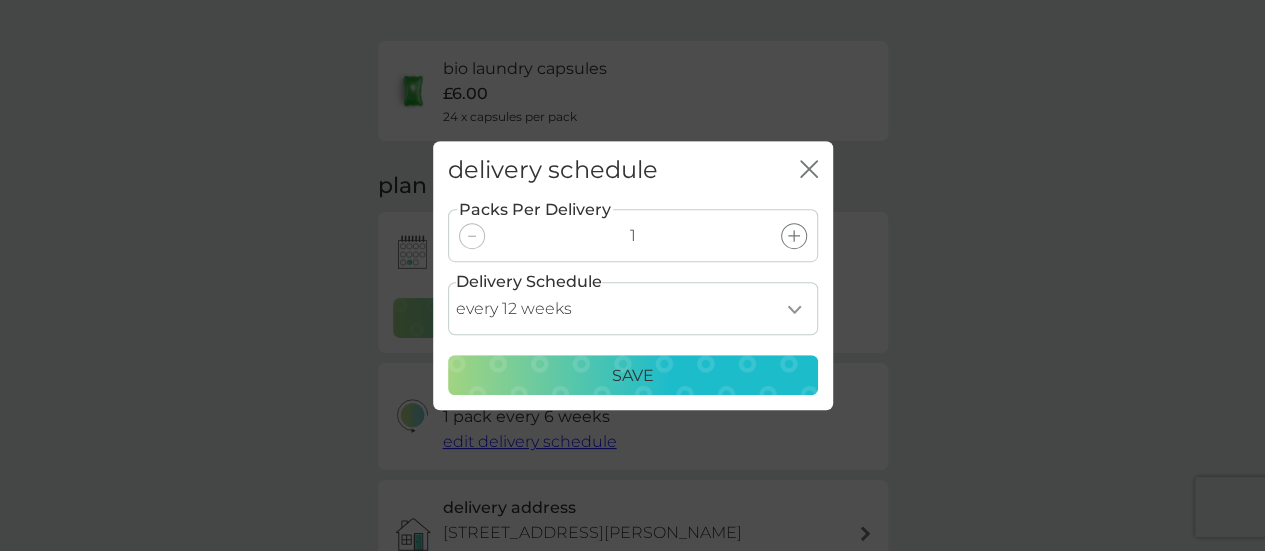 click on "Save" at bounding box center [633, 376] 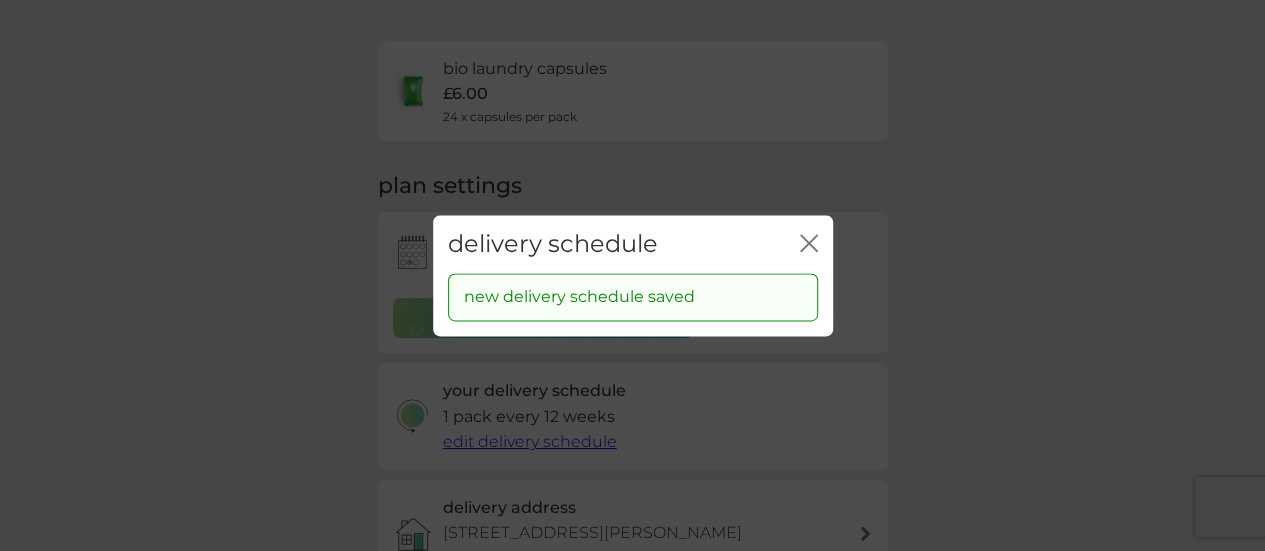 click on "delivery schedule close" at bounding box center [633, 244] 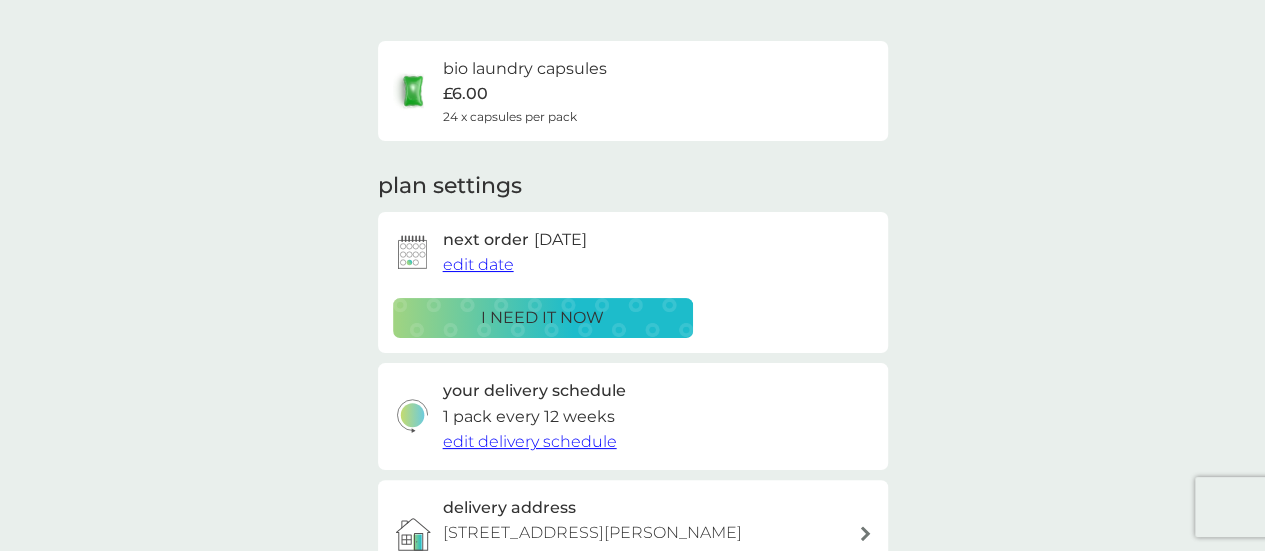 click on "next order 21 Jul 2025 edit date" at bounding box center [633, 252] 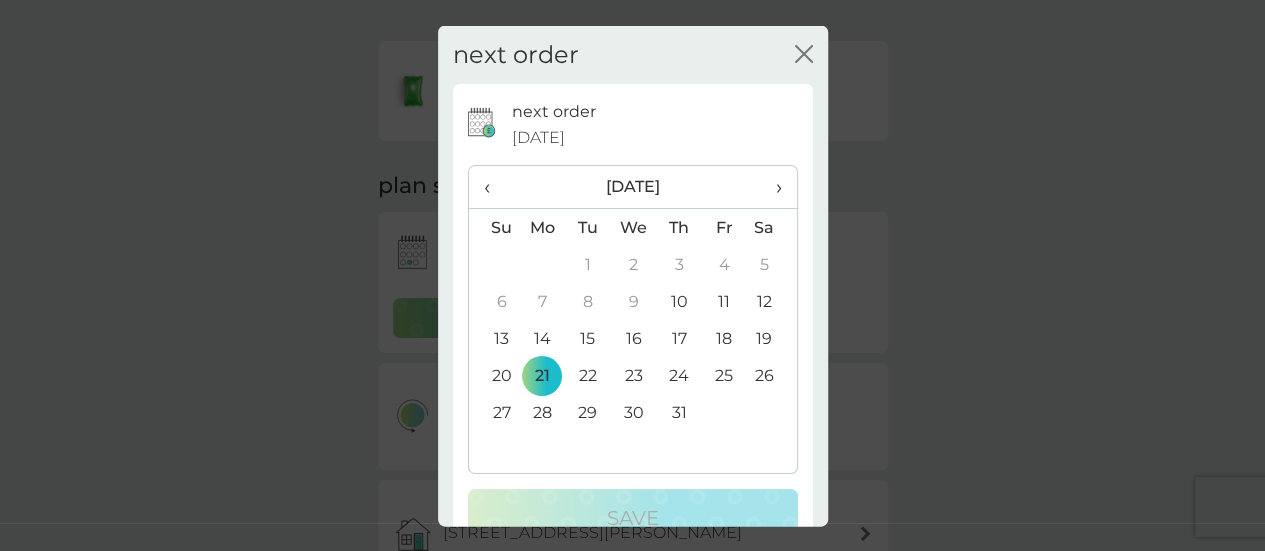 click on "›" at bounding box center [771, 187] 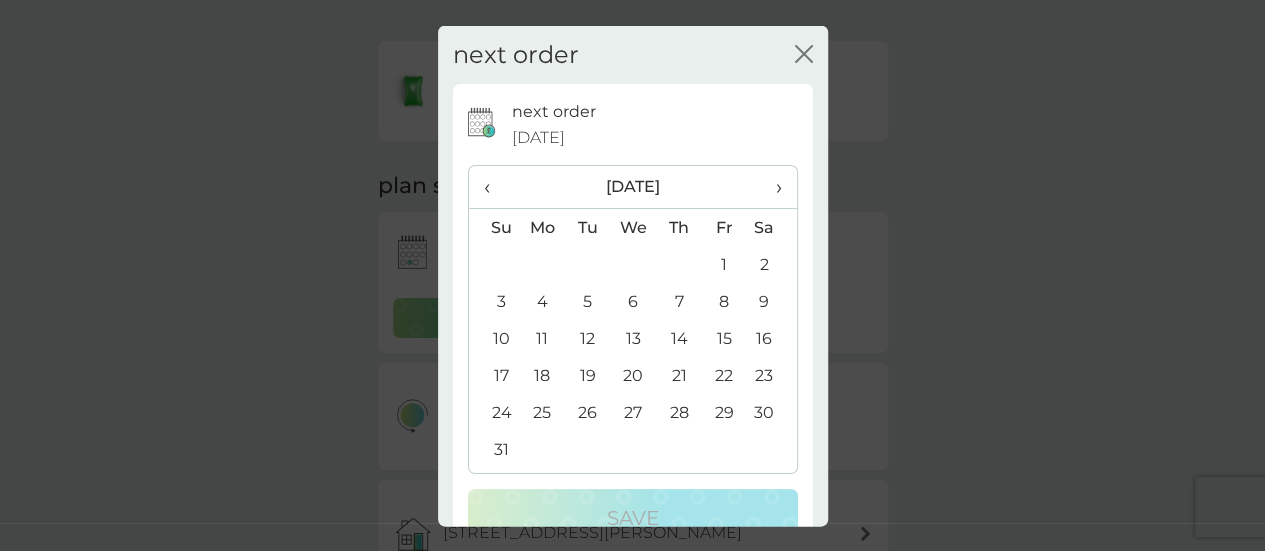 click on "21" at bounding box center [678, 375] 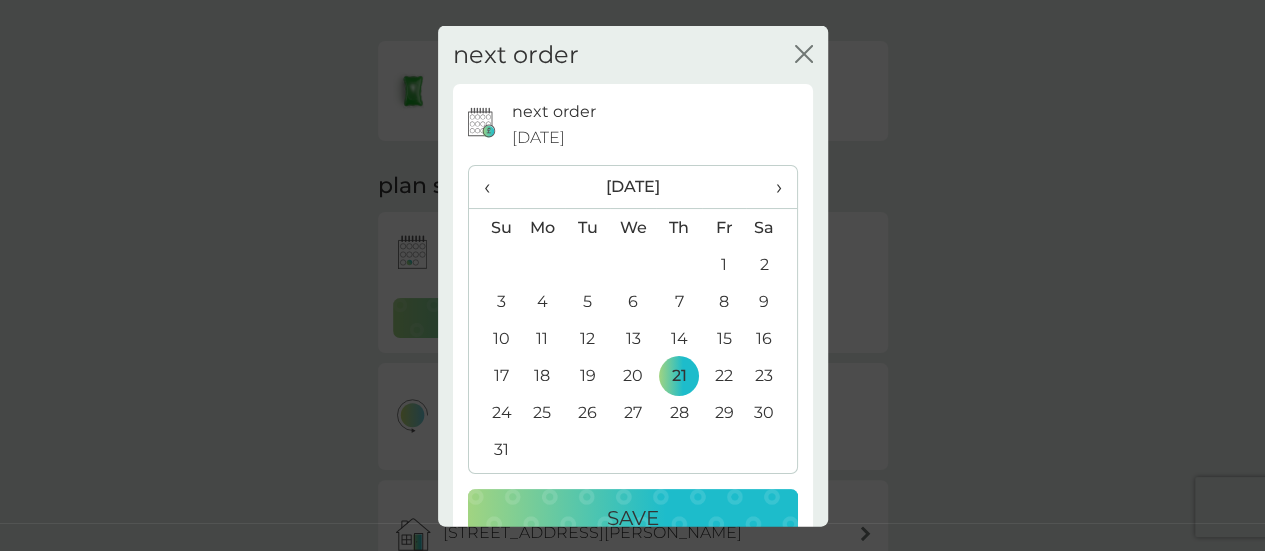 scroll, scrollTop: 49, scrollLeft: 0, axis: vertical 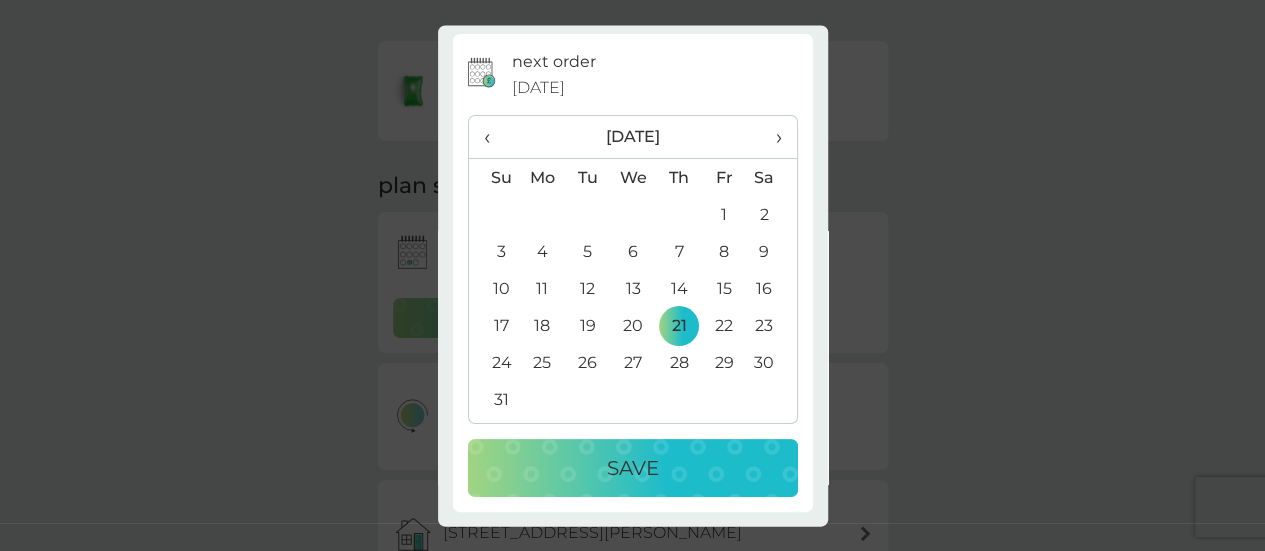 click on "Save" at bounding box center (633, 469) 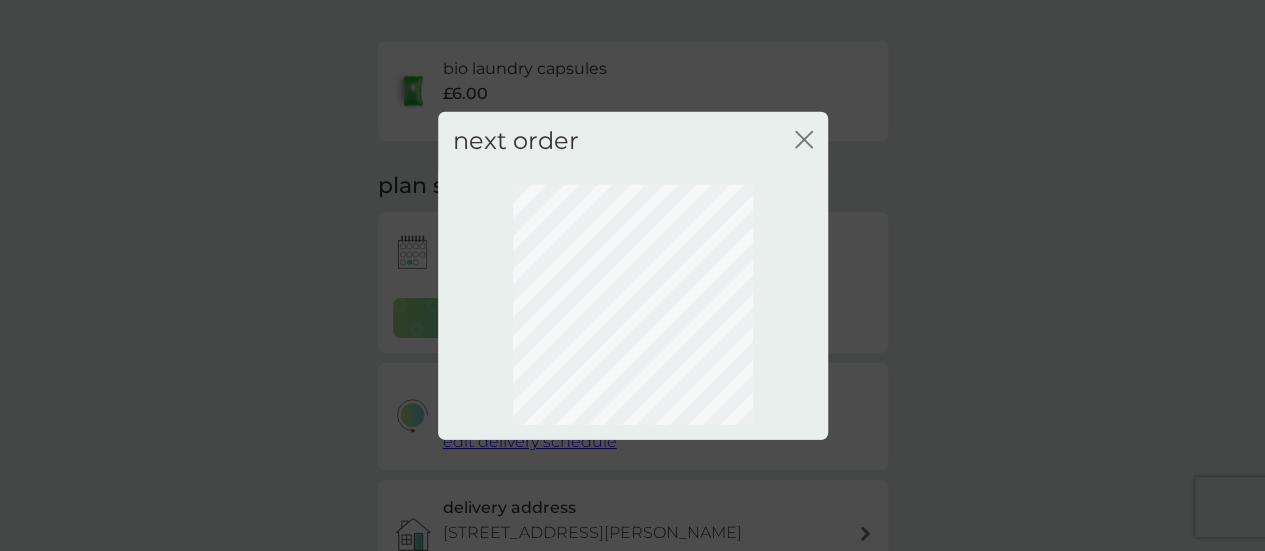 scroll, scrollTop: 0, scrollLeft: 0, axis: both 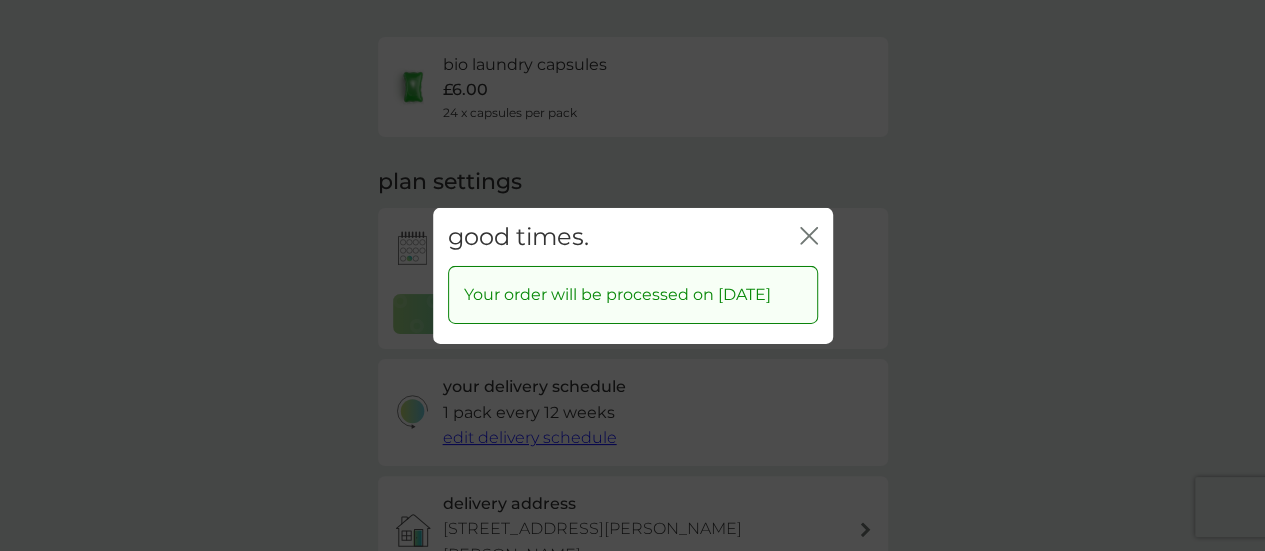 click on "good times. close" at bounding box center (633, 236) 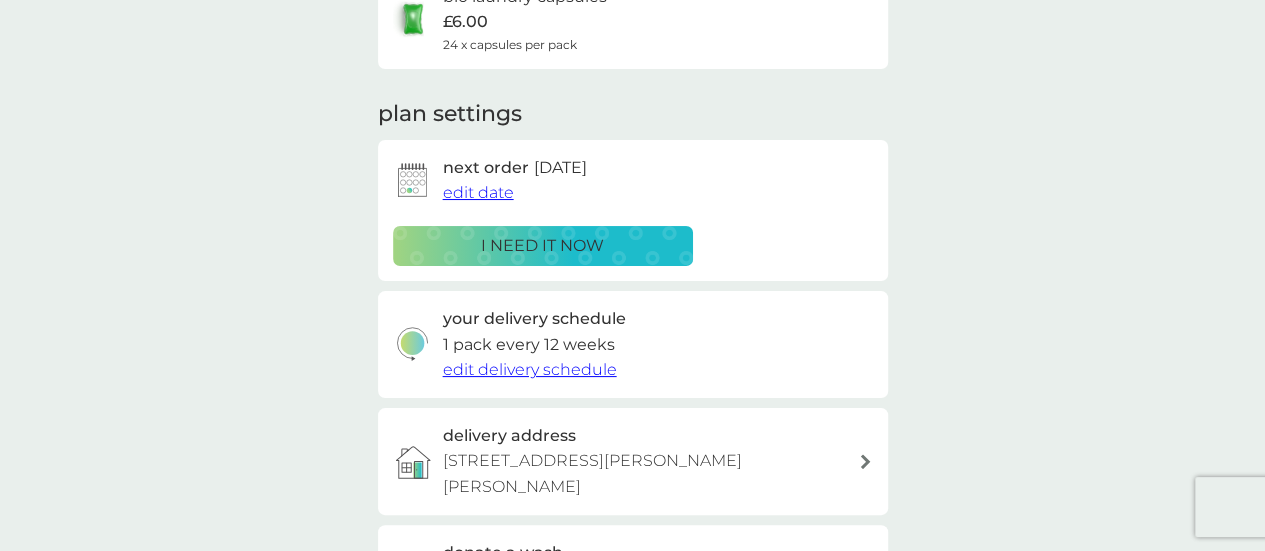 scroll, scrollTop: 0, scrollLeft: 0, axis: both 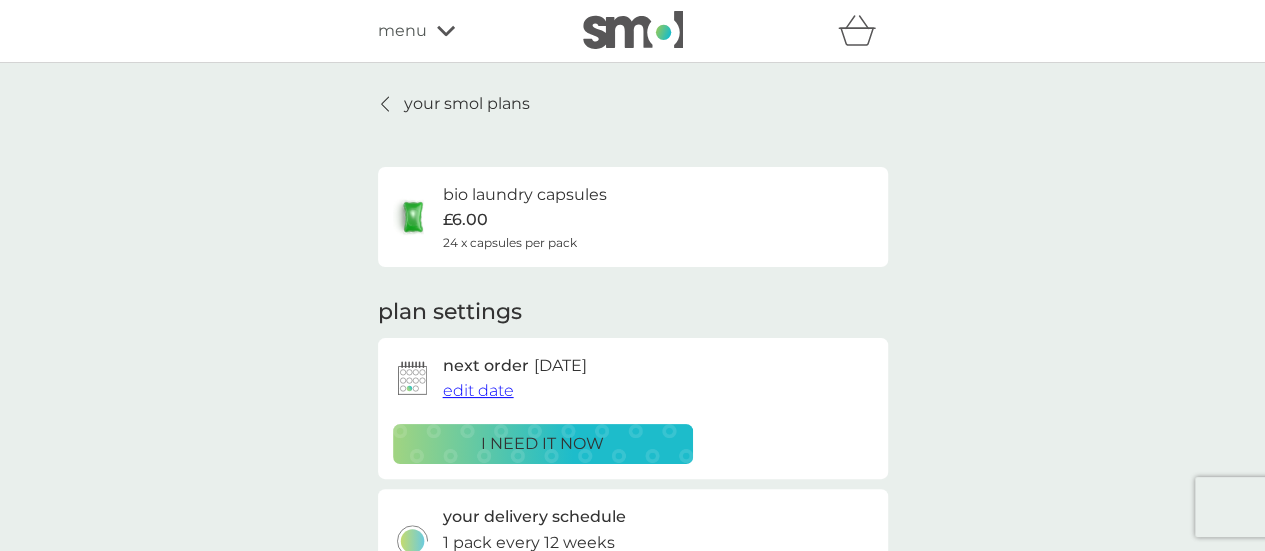 click on "your smol plans" at bounding box center [454, 104] 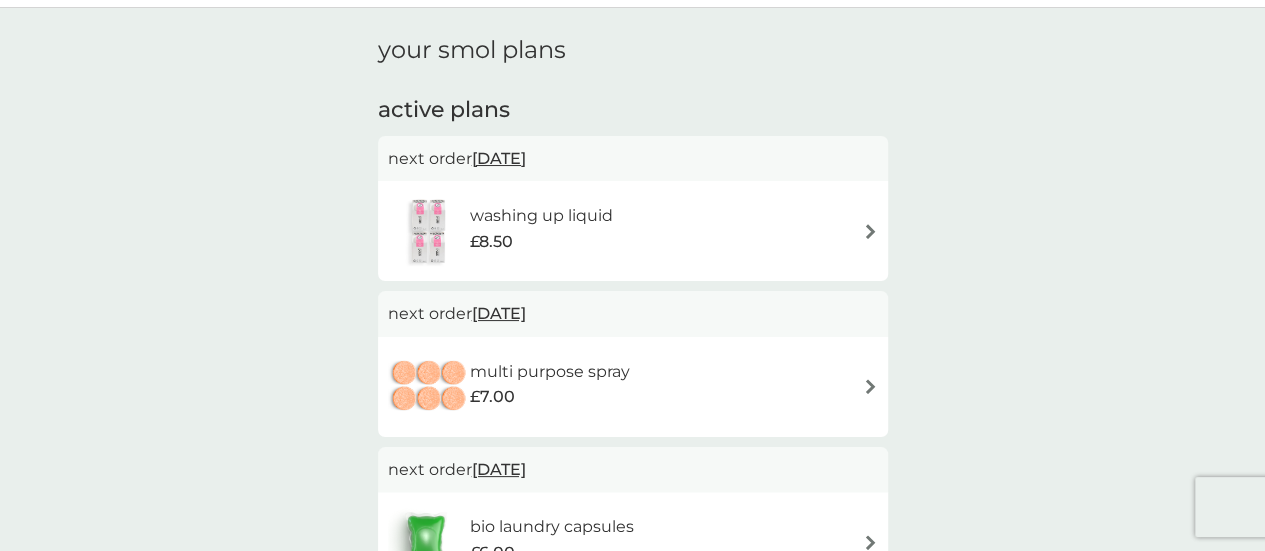 scroll, scrollTop: 56, scrollLeft: 0, axis: vertical 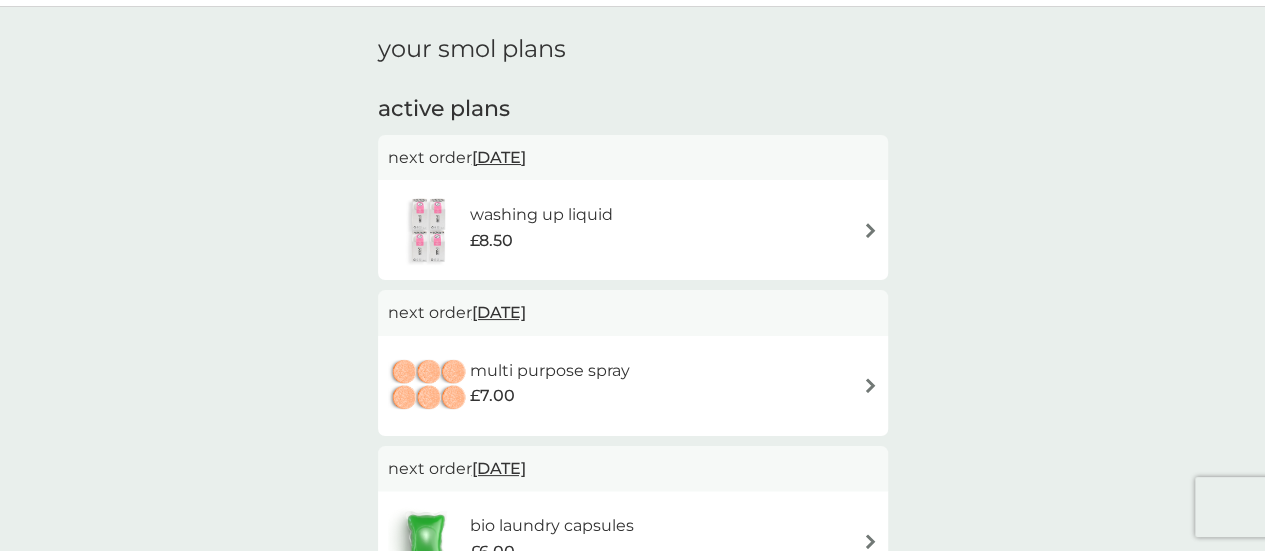 click on "washing up liquid" at bounding box center [541, 215] 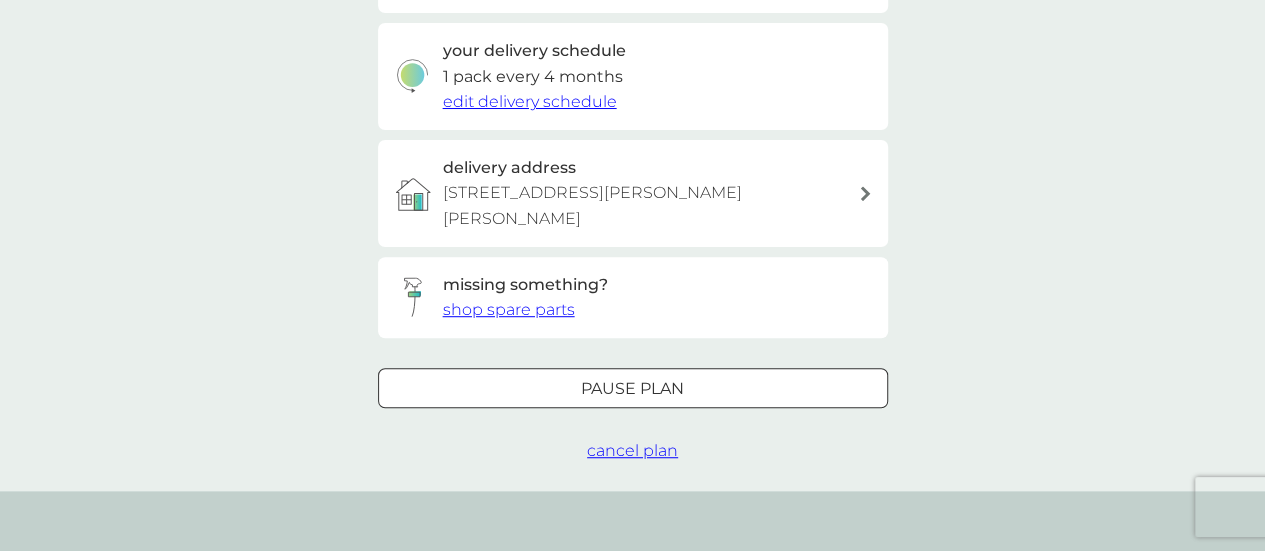 scroll, scrollTop: 472, scrollLeft: 0, axis: vertical 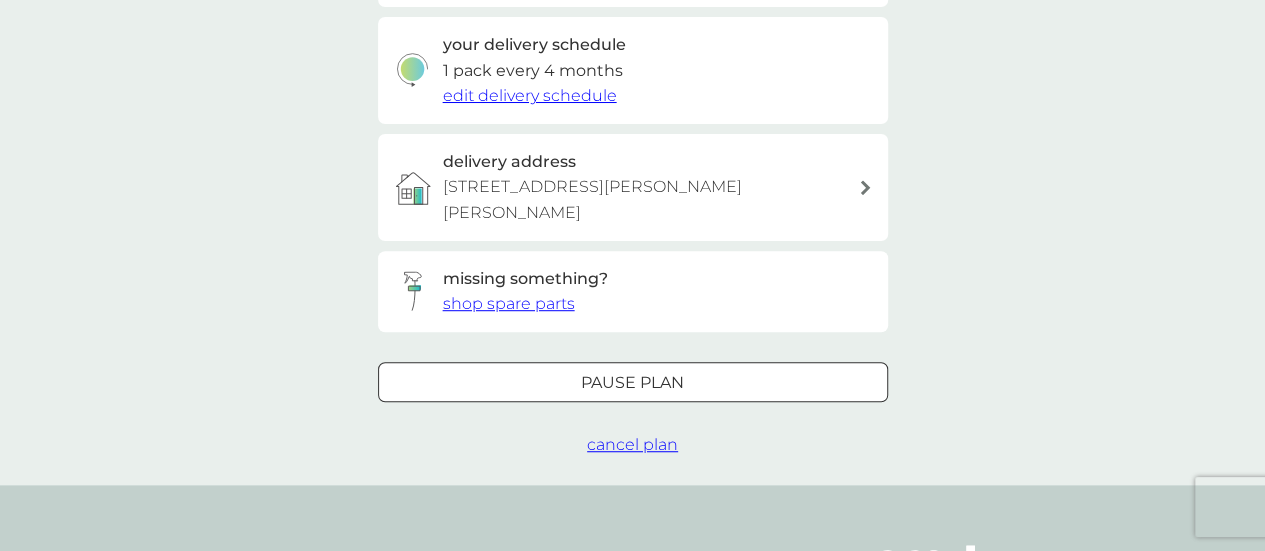 click on "Pause plan" at bounding box center [633, 383] 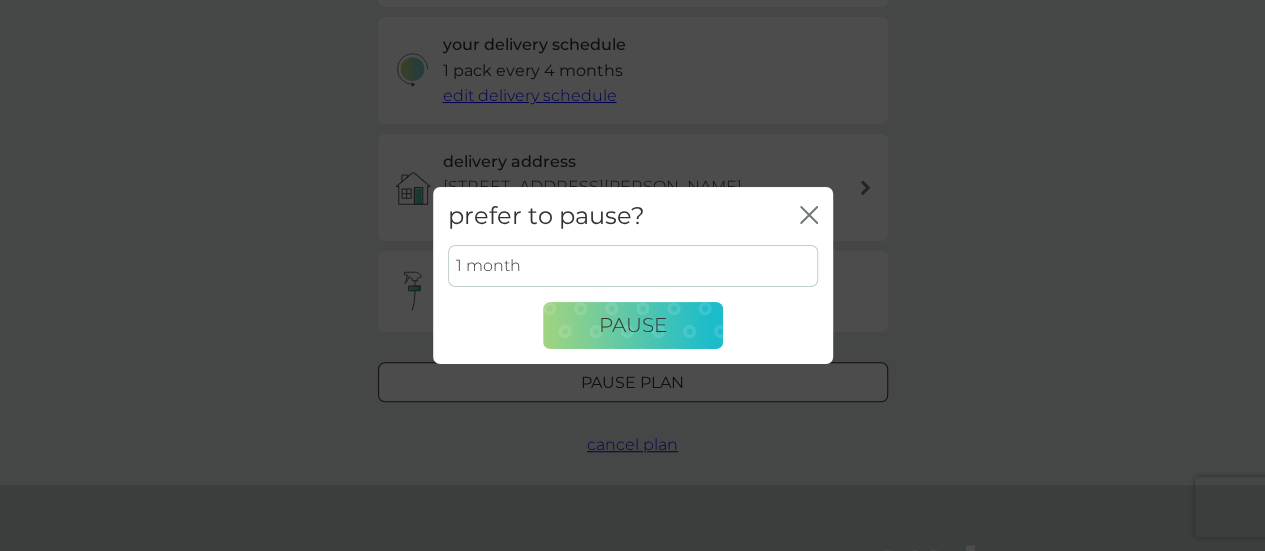 click on "prefer to pause? close" at bounding box center [633, 216] 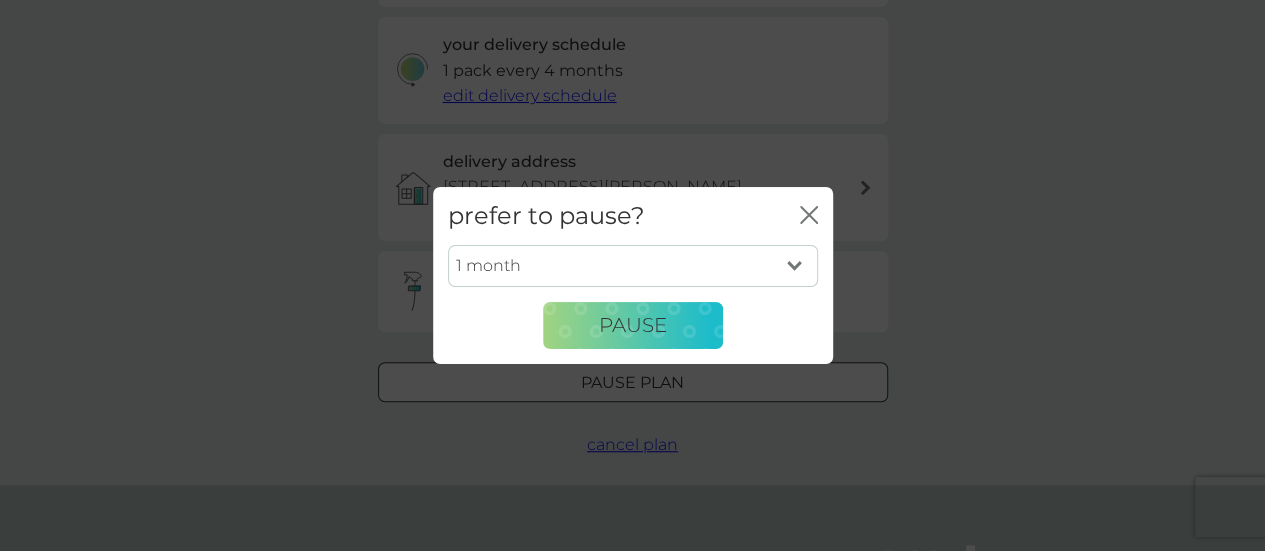click on "prefer to pause? close" at bounding box center (633, 216) 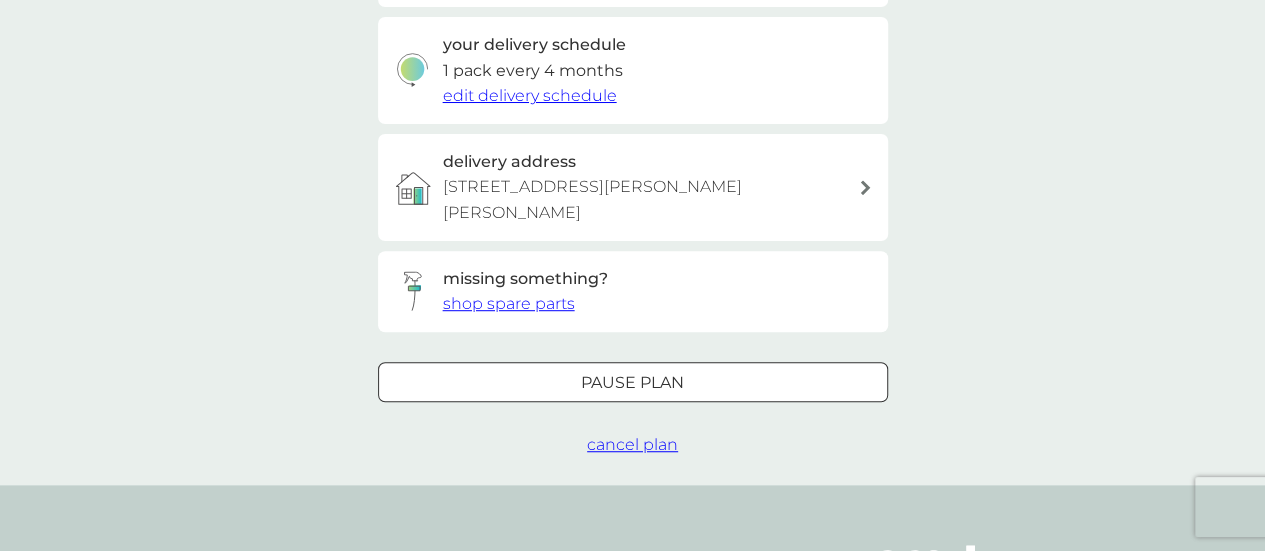 click on "cancel plan" at bounding box center (632, 444) 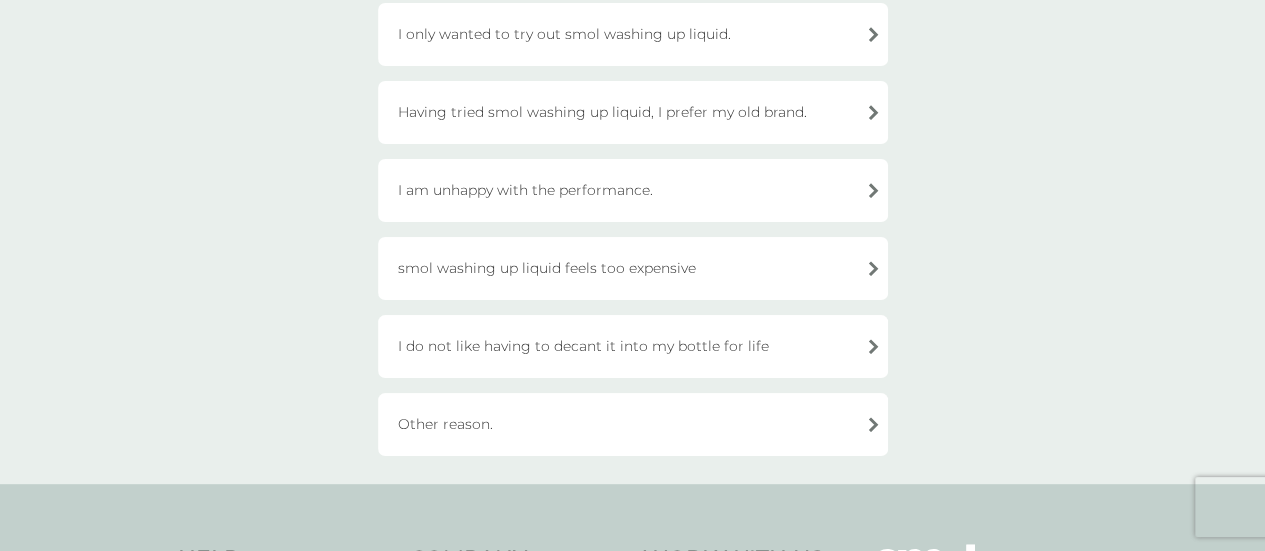 scroll, scrollTop: 399, scrollLeft: 0, axis: vertical 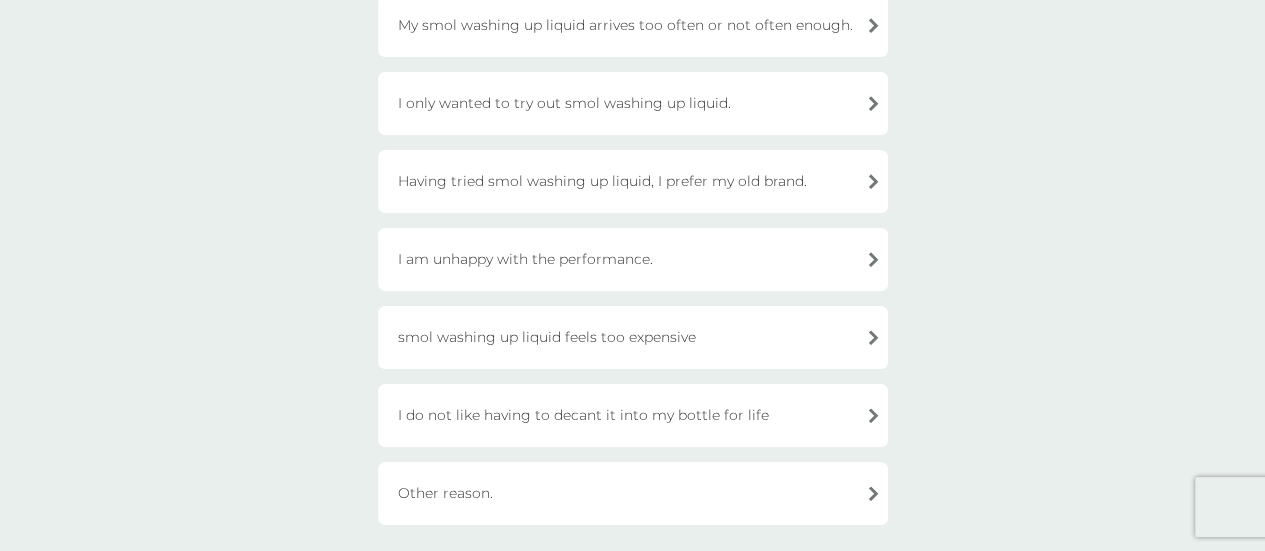 click on "Other reason." at bounding box center [633, 493] 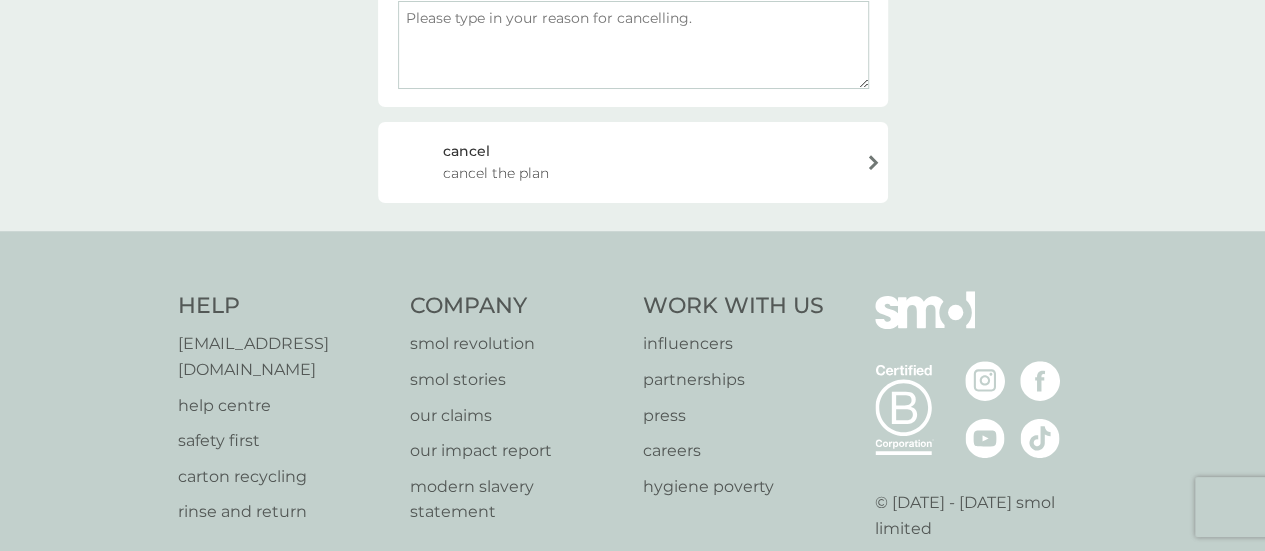 click on "cancel cancel the plan" at bounding box center [633, 162] 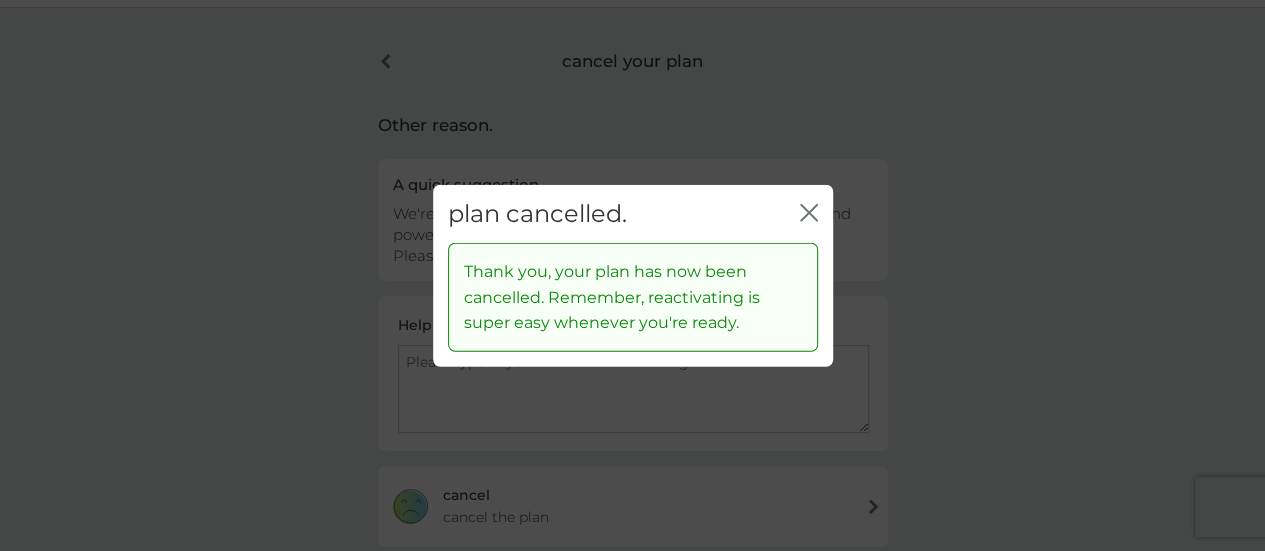 scroll, scrollTop: 0, scrollLeft: 0, axis: both 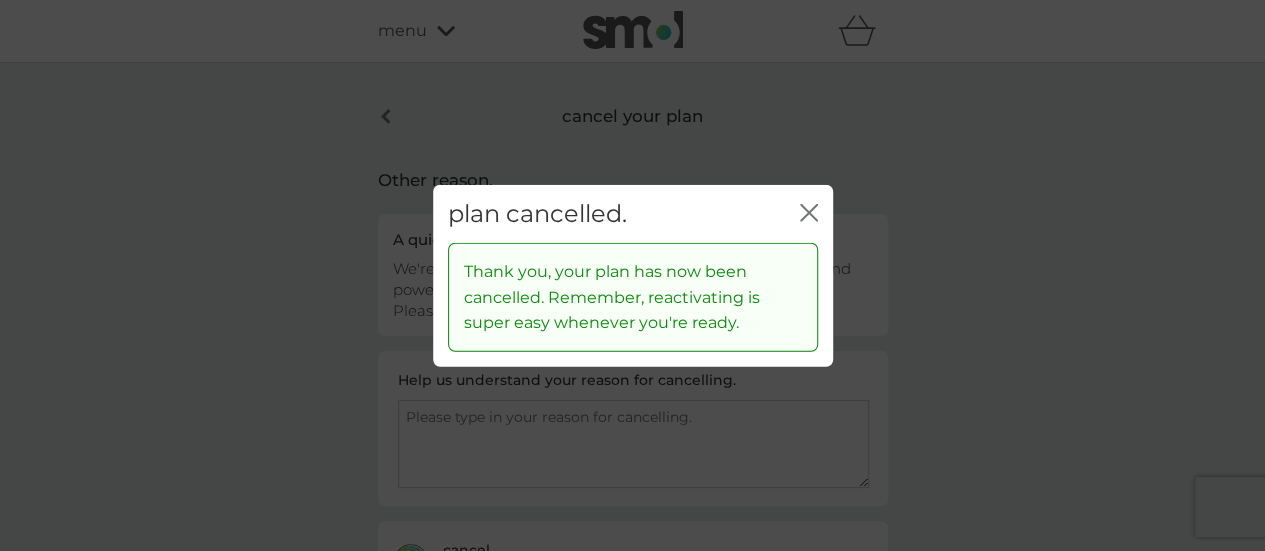 click on "plan cancelled. close" at bounding box center (633, 213) 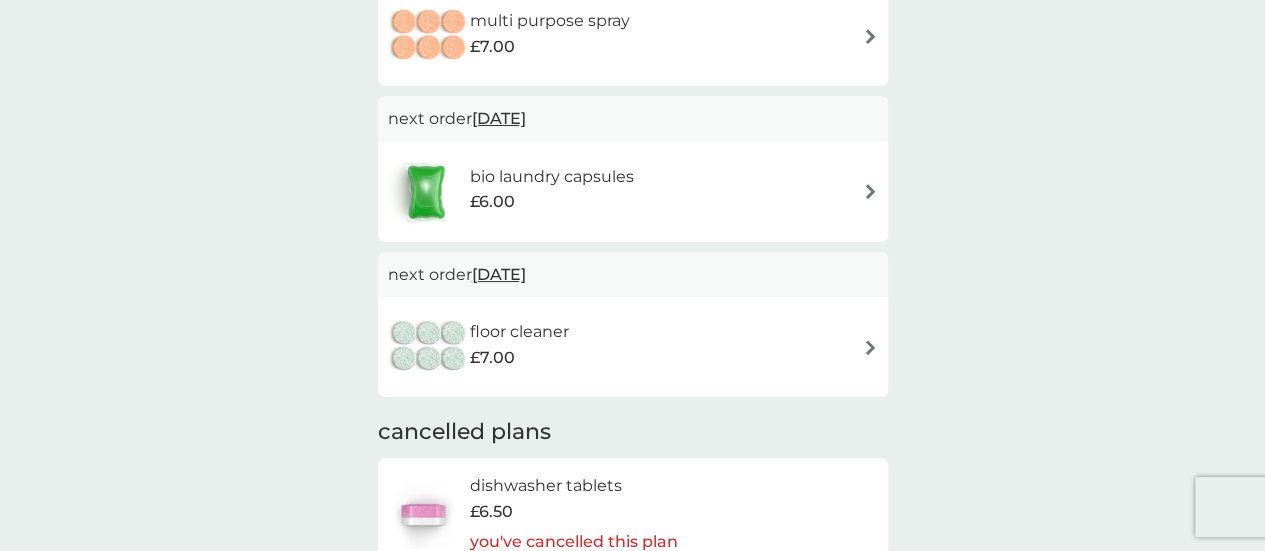 scroll, scrollTop: 260, scrollLeft: 0, axis: vertical 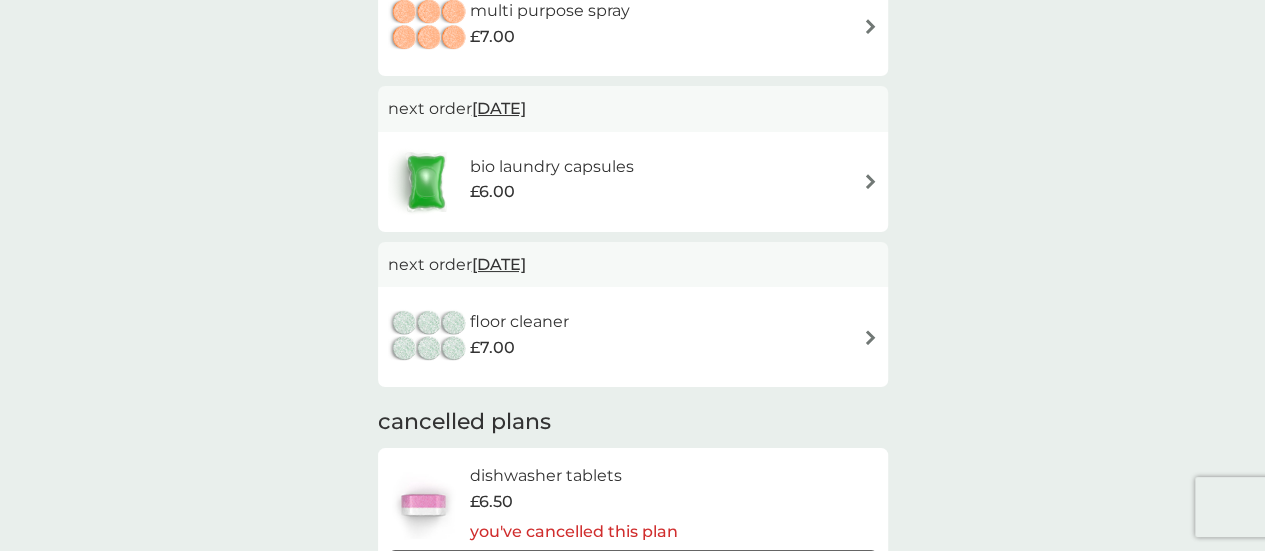 click on "floor cleaner £7.00" at bounding box center (488, 337) 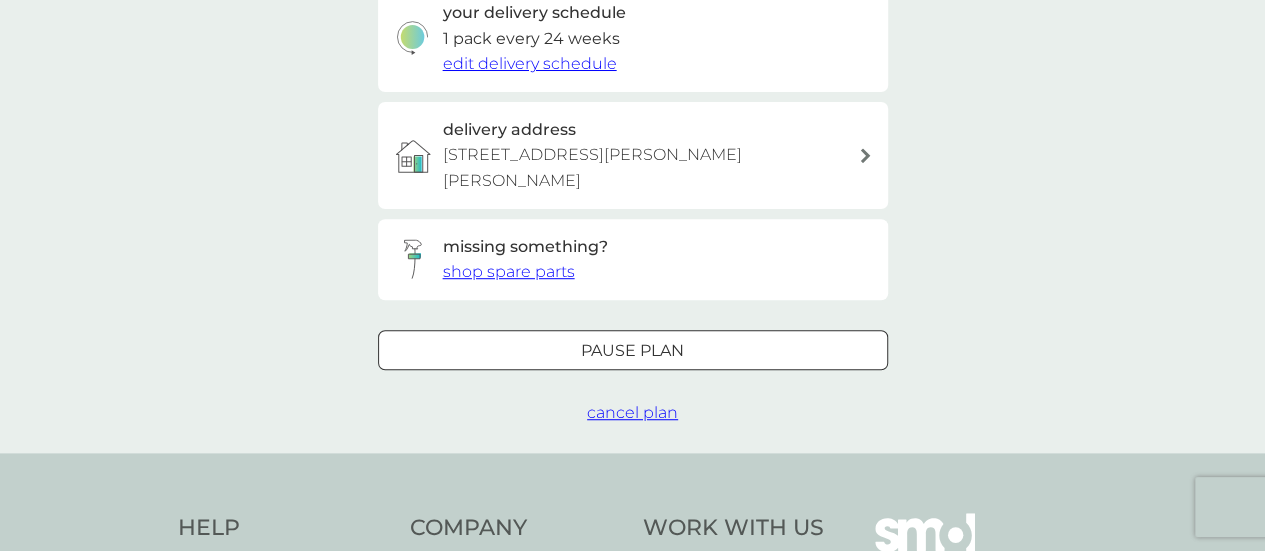 scroll, scrollTop: 512, scrollLeft: 0, axis: vertical 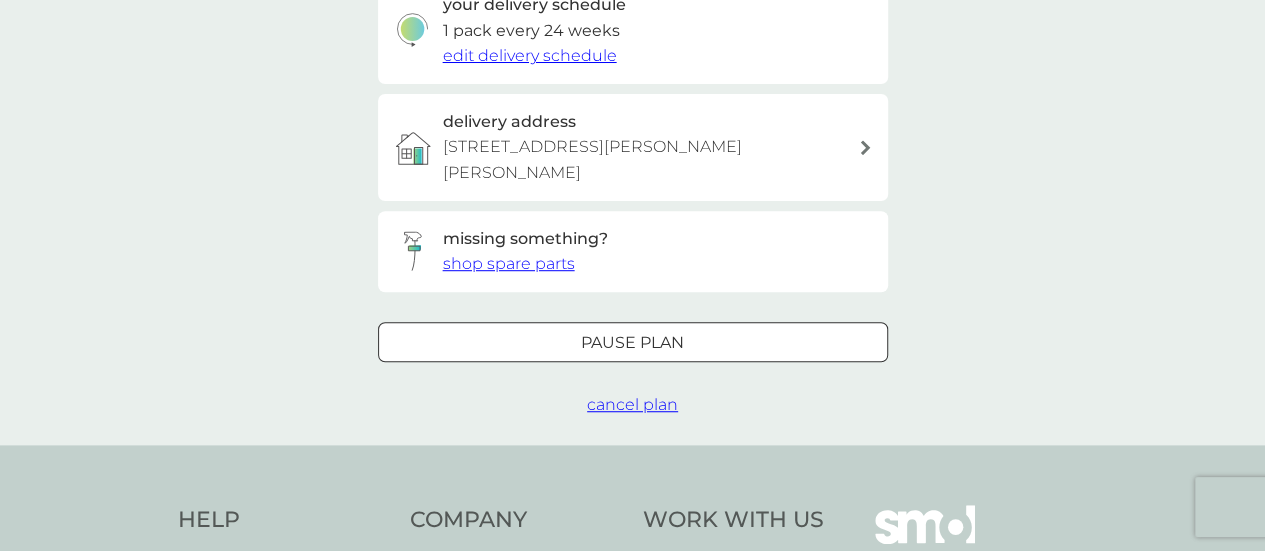 click on "Pause plan cancel plan" at bounding box center [633, 370] 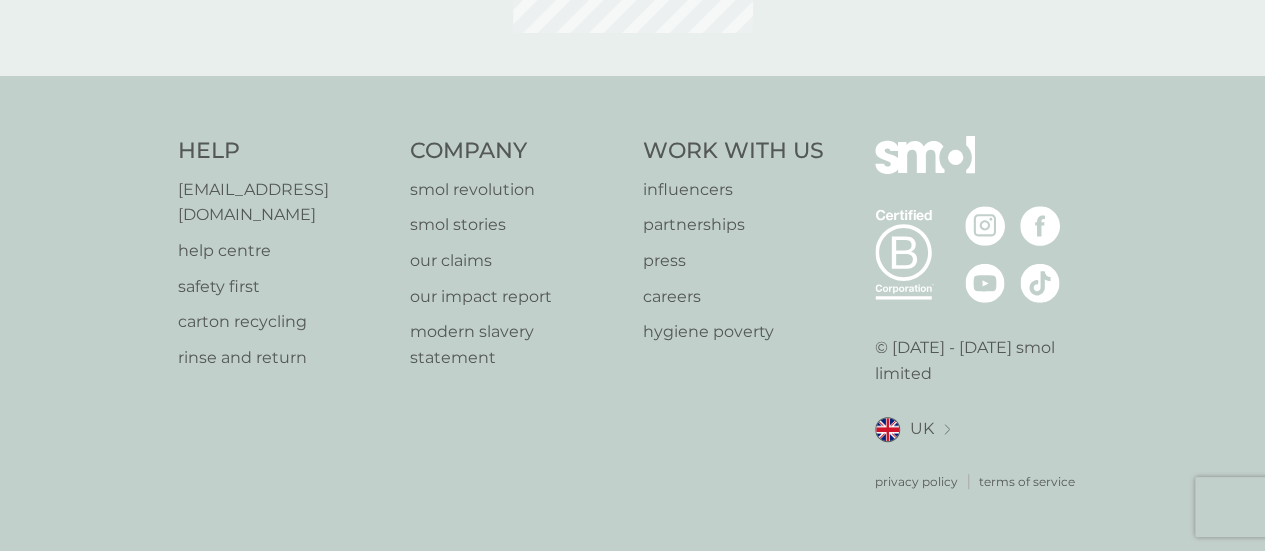 scroll, scrollTop: 0, scrollLeft: 0, axis: both 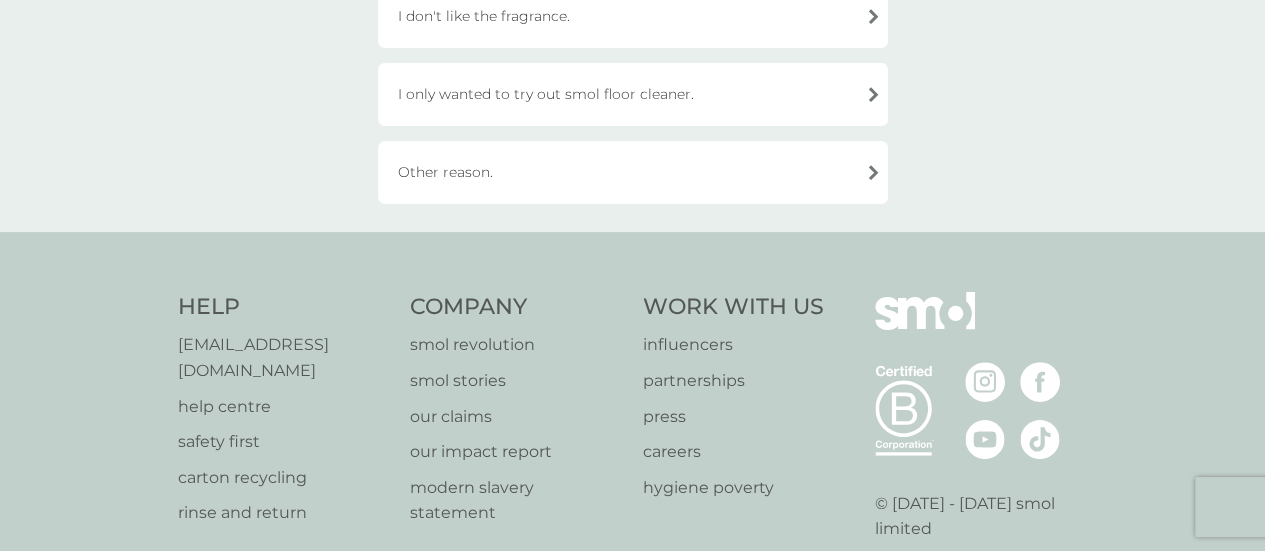 click on "Other reason." at bounding box center [633, 172] 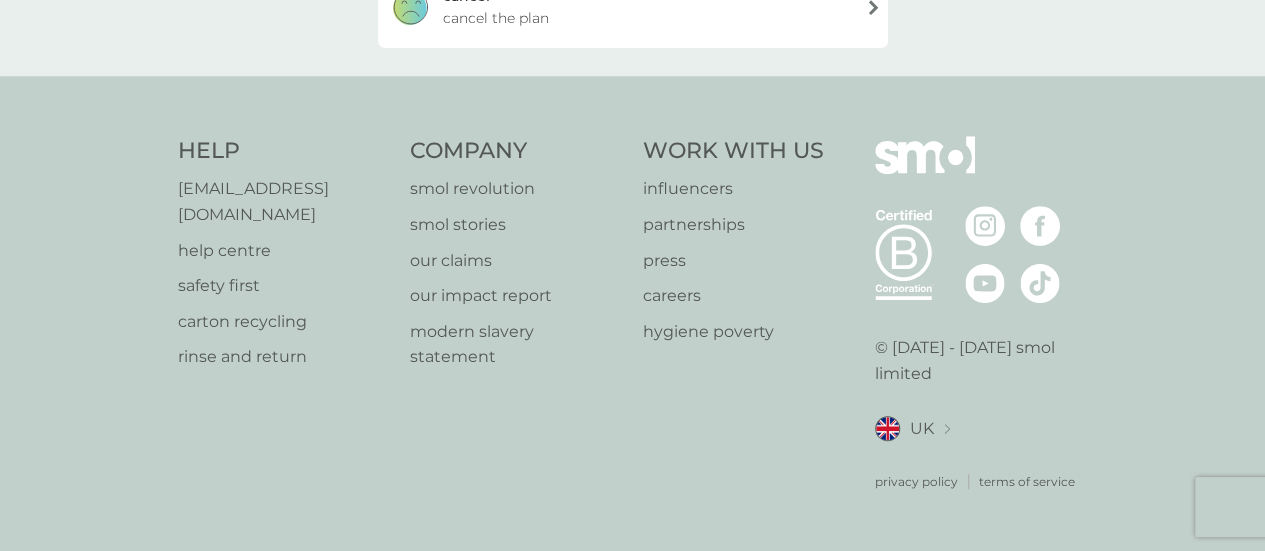 scroll, scrollTop: 522, scrollLeft: 0, axis: vertical 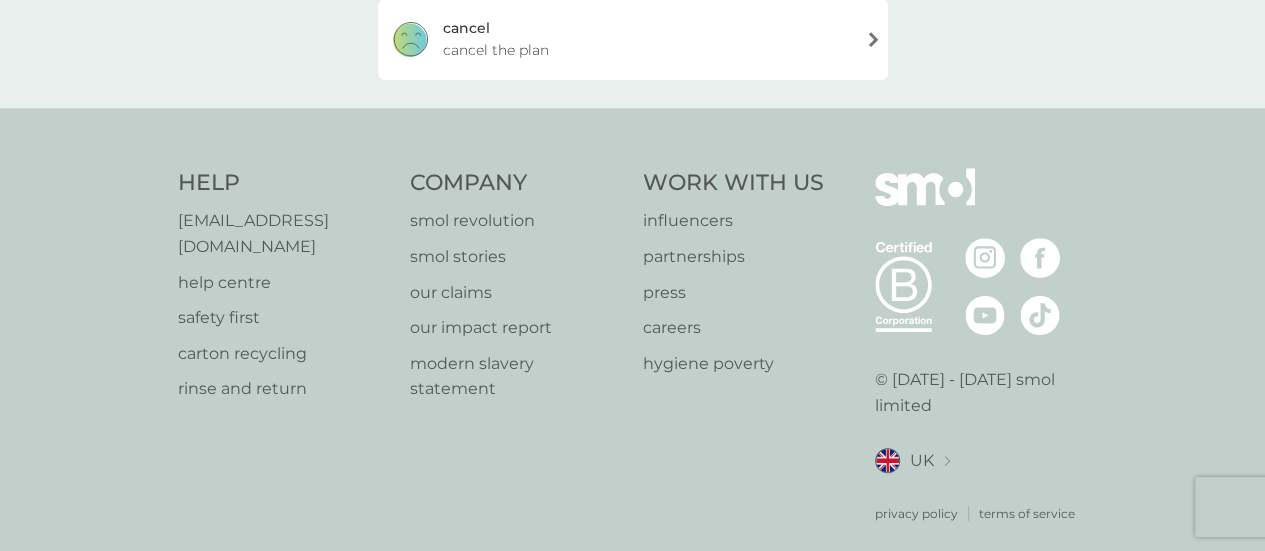 click on "cancel cancel the plan" at bounding box center (633, 39) 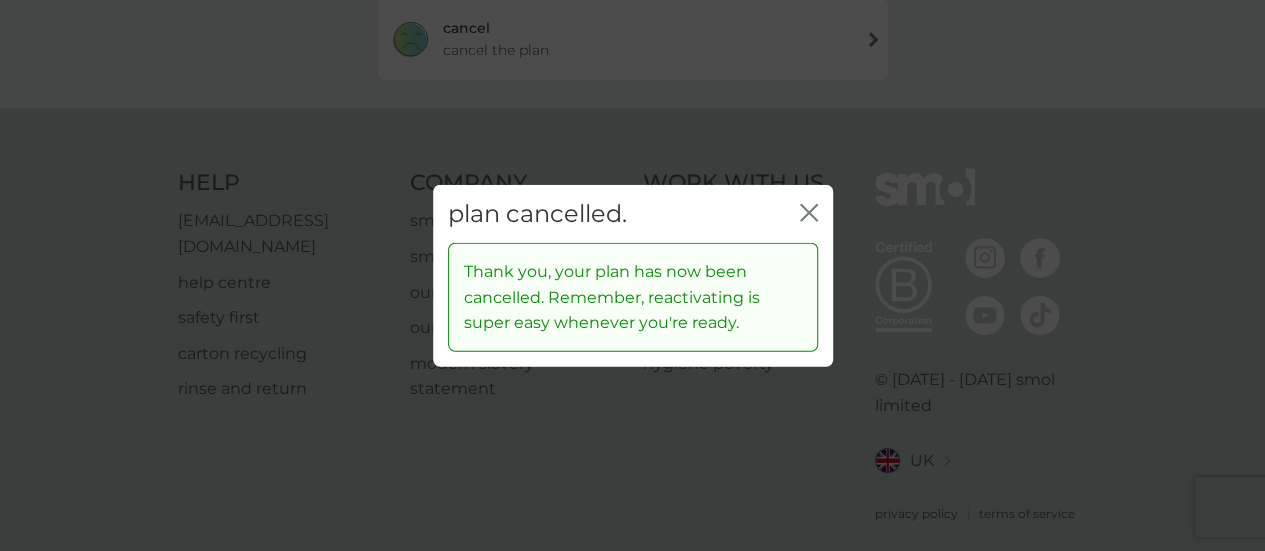 click on "close" 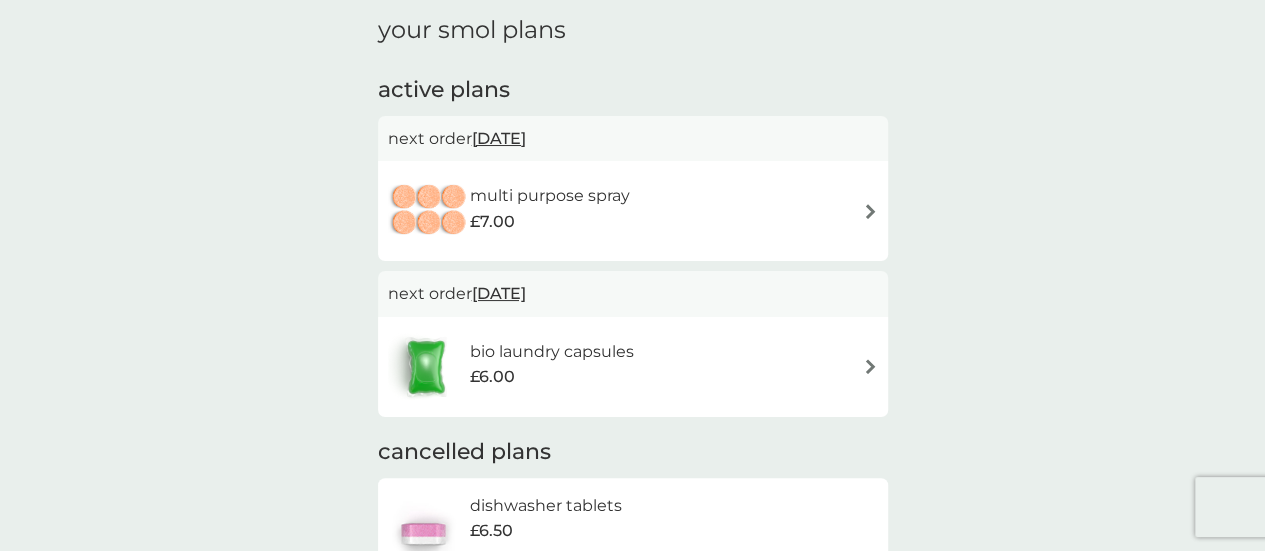 scroll, scrollTop: 67, scrollLeft: 0, axis: vertical 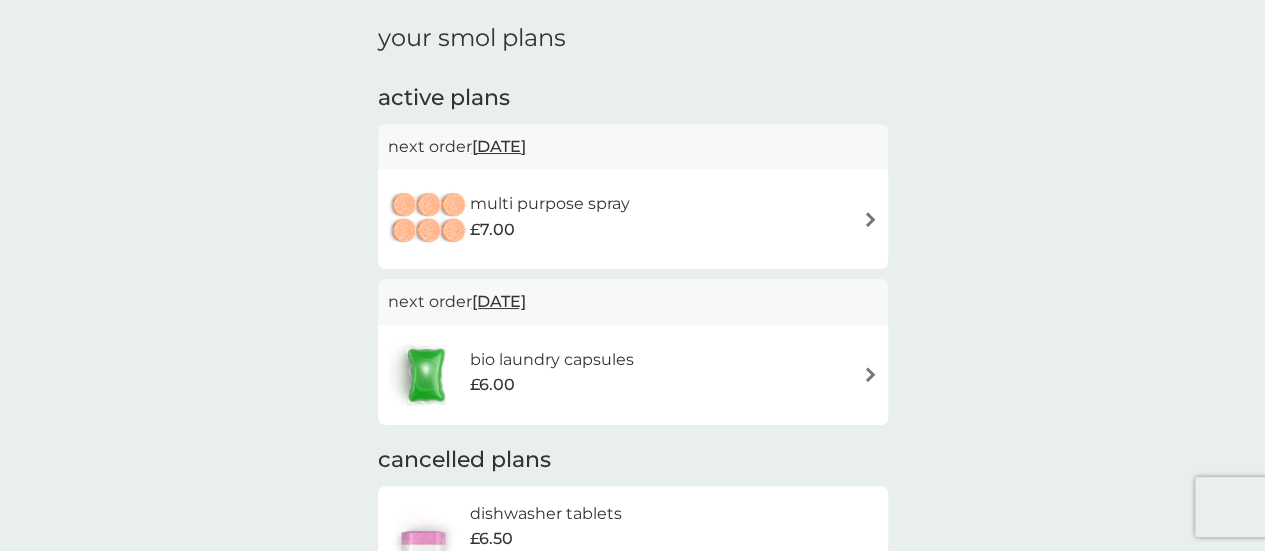 click on "multi purpose spray" at bounding box center (550, 204) 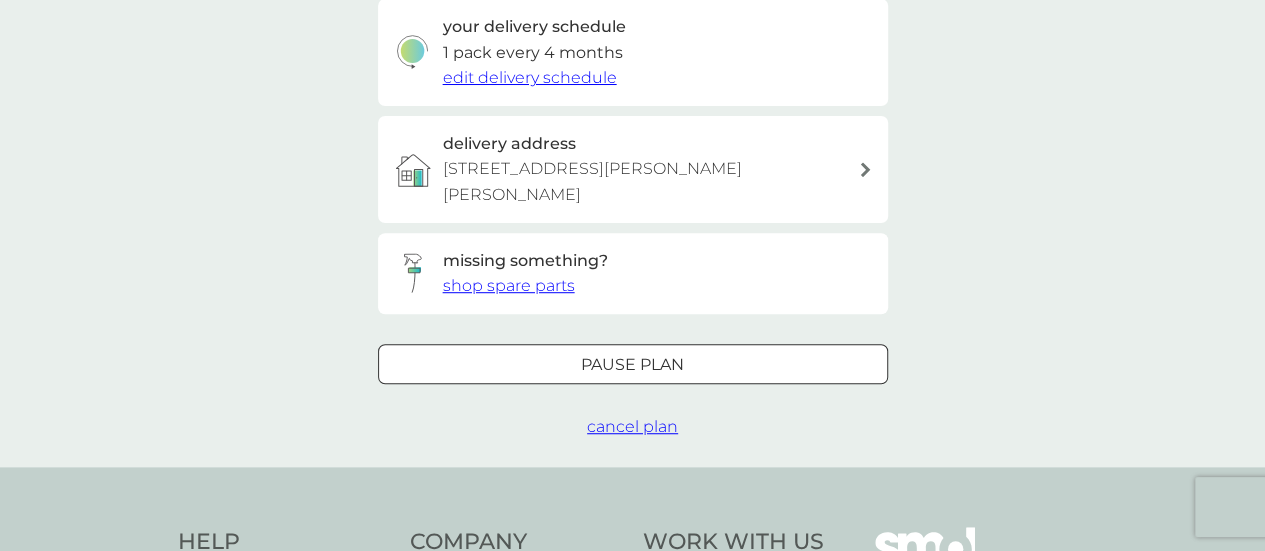 scroll, scrollTop: 491, scrollLeft: 0, axis: vertical 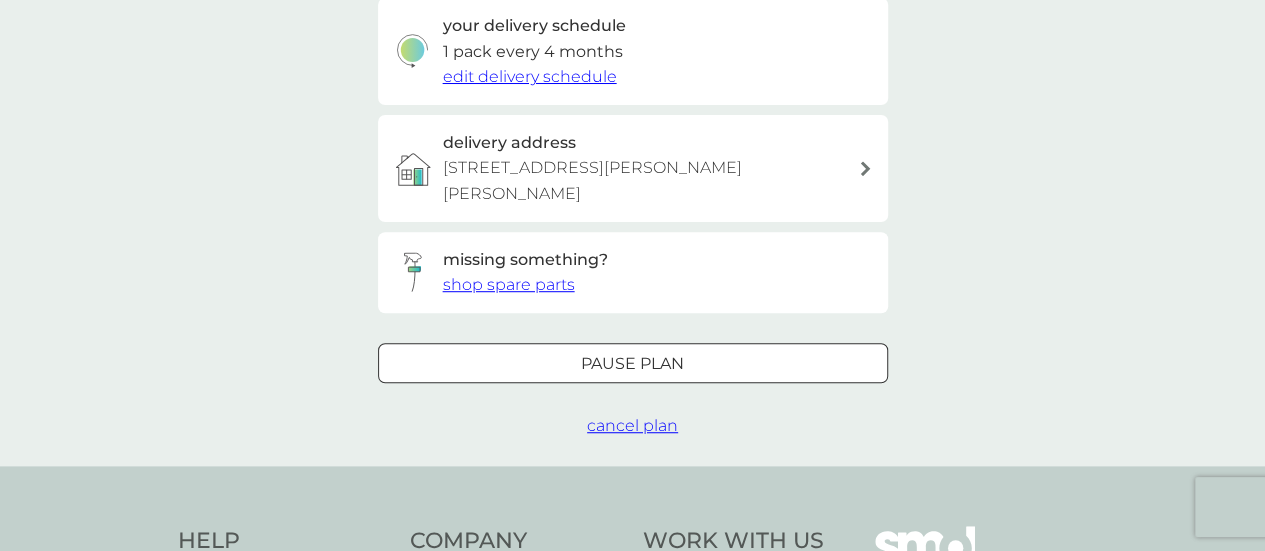 click on "cancel plan" at bounding box center (632, 425) 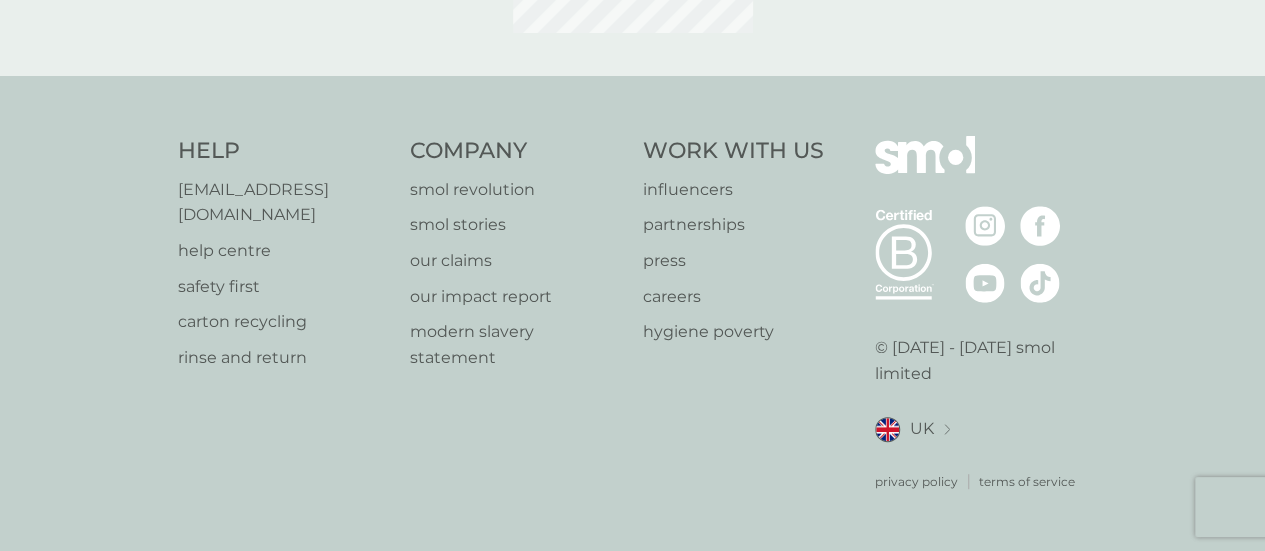 scroll, scrollTop: 0, scrollLeft: 0, axis: both 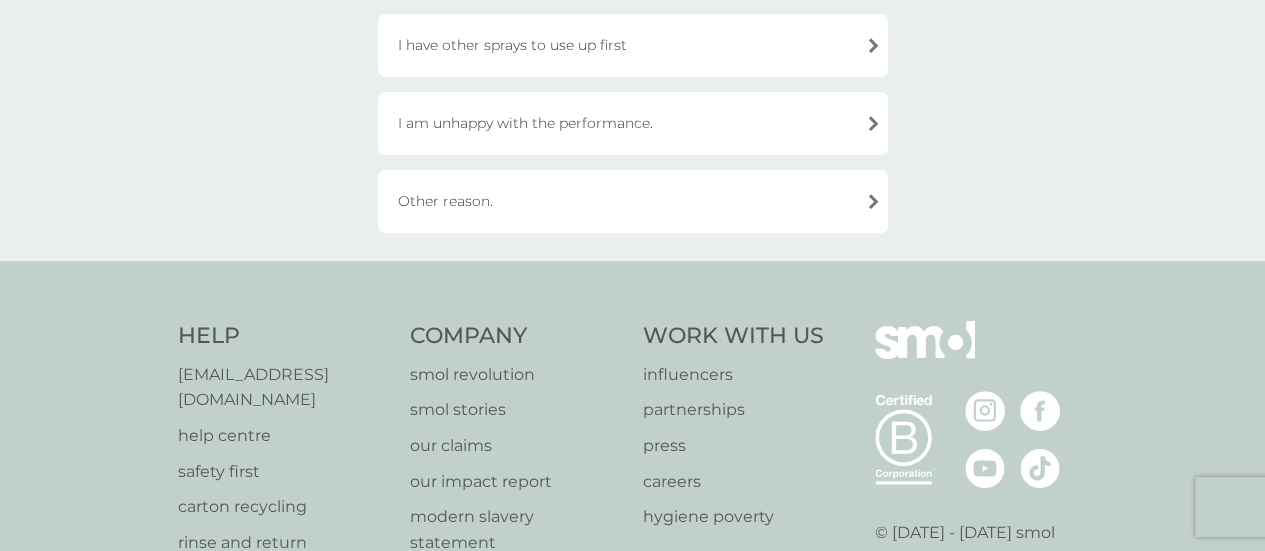 click on "Other reason." at bounding box center [633, 201] 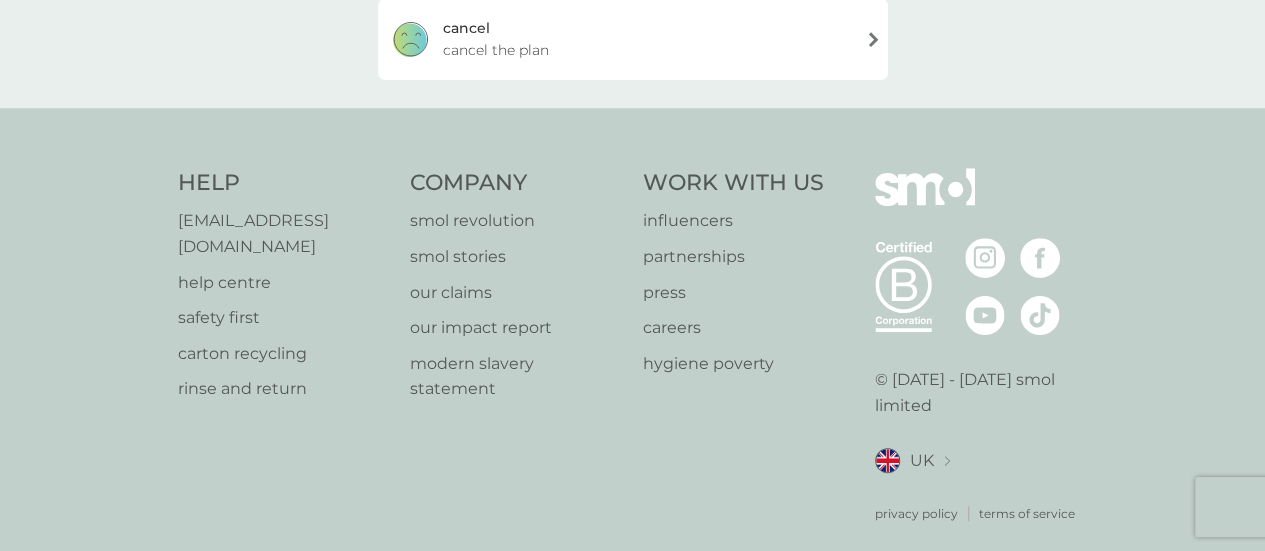 click on "cancel cancel the plan" at bounding box center (633, 39) 